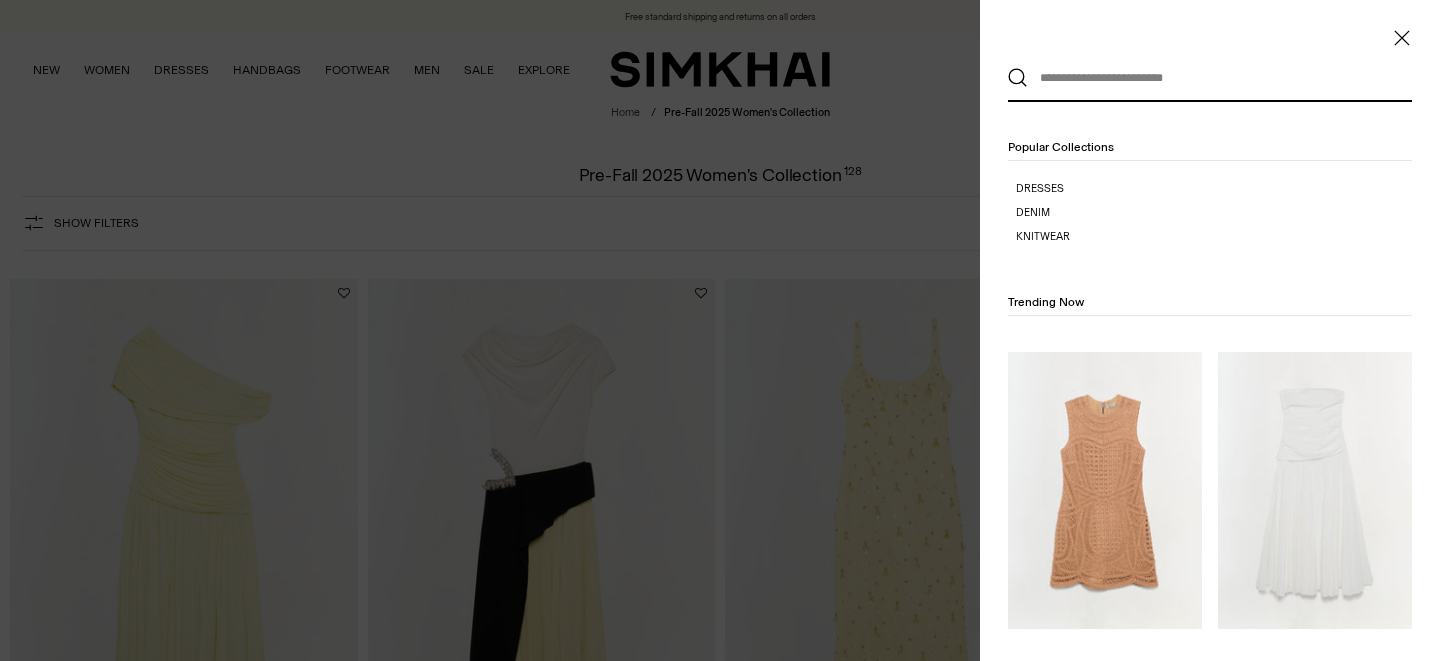 scroll, scrollTop: 0, scrollLeft: 0, axis: both 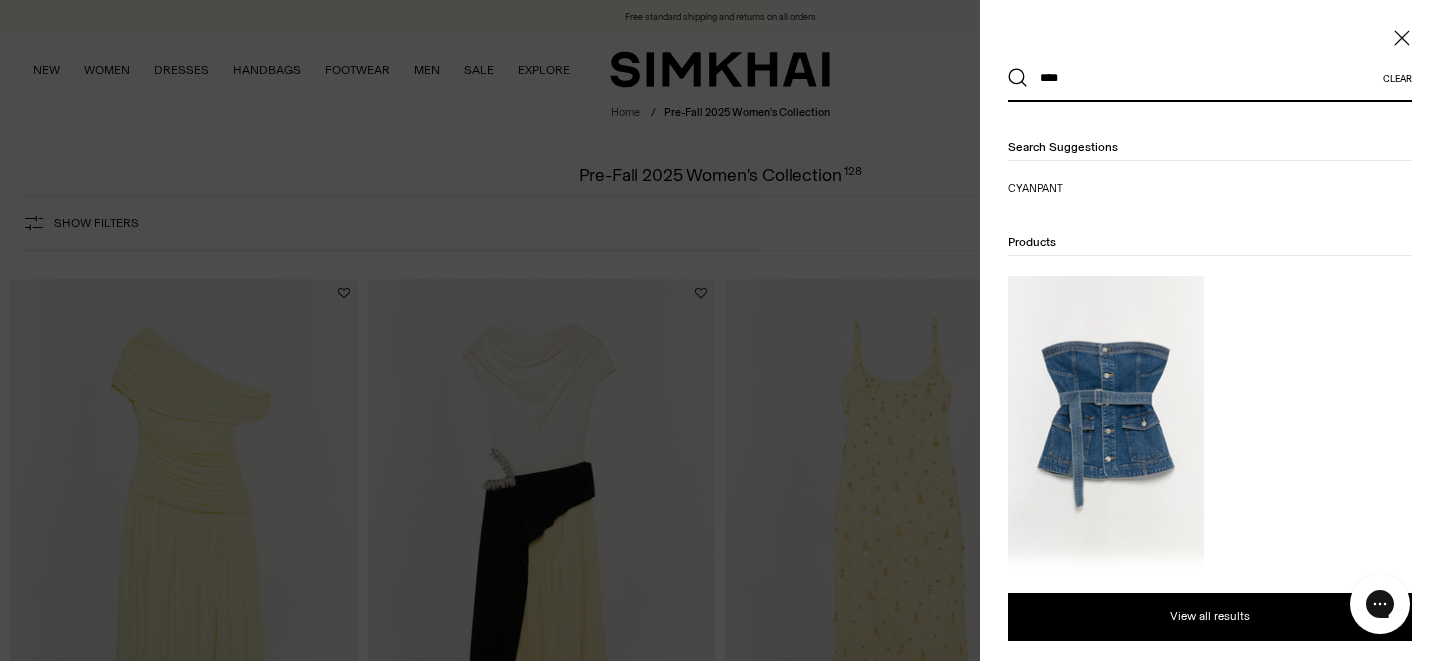 type on "****" 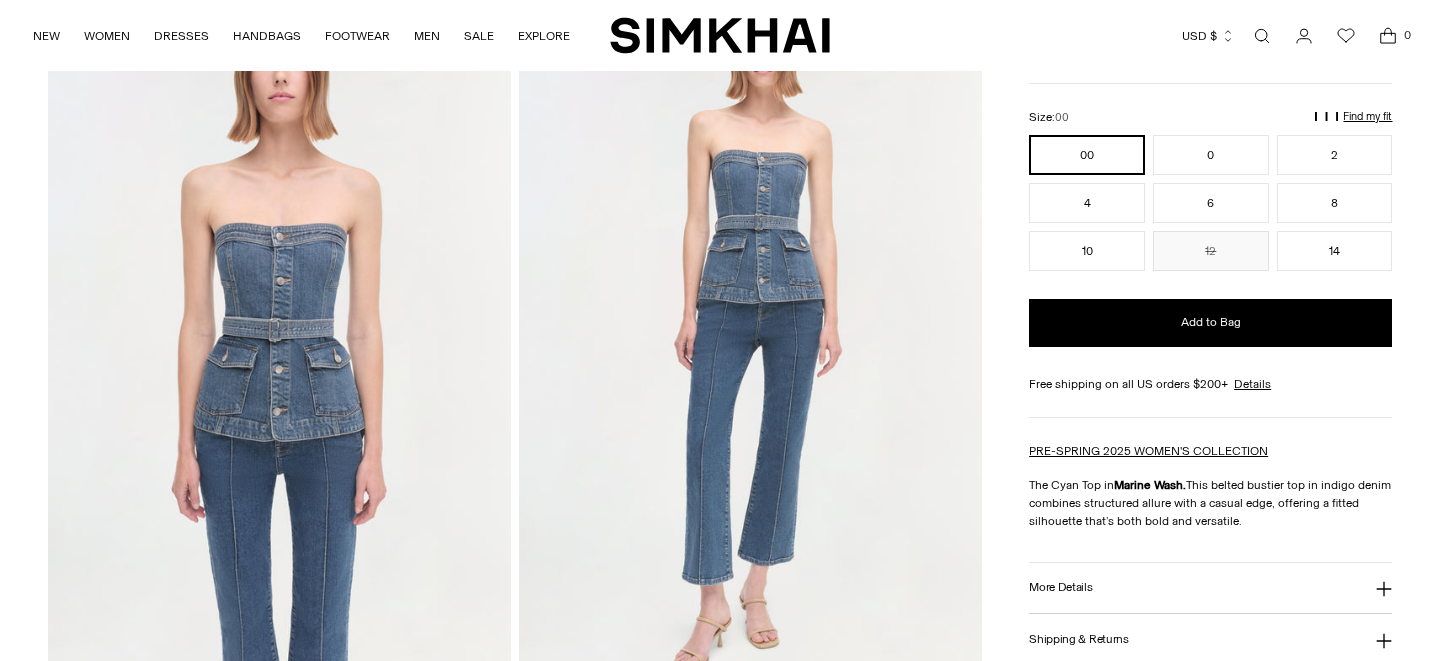scroll, scrollTop: 0, scrollLeft: 0, axis: both 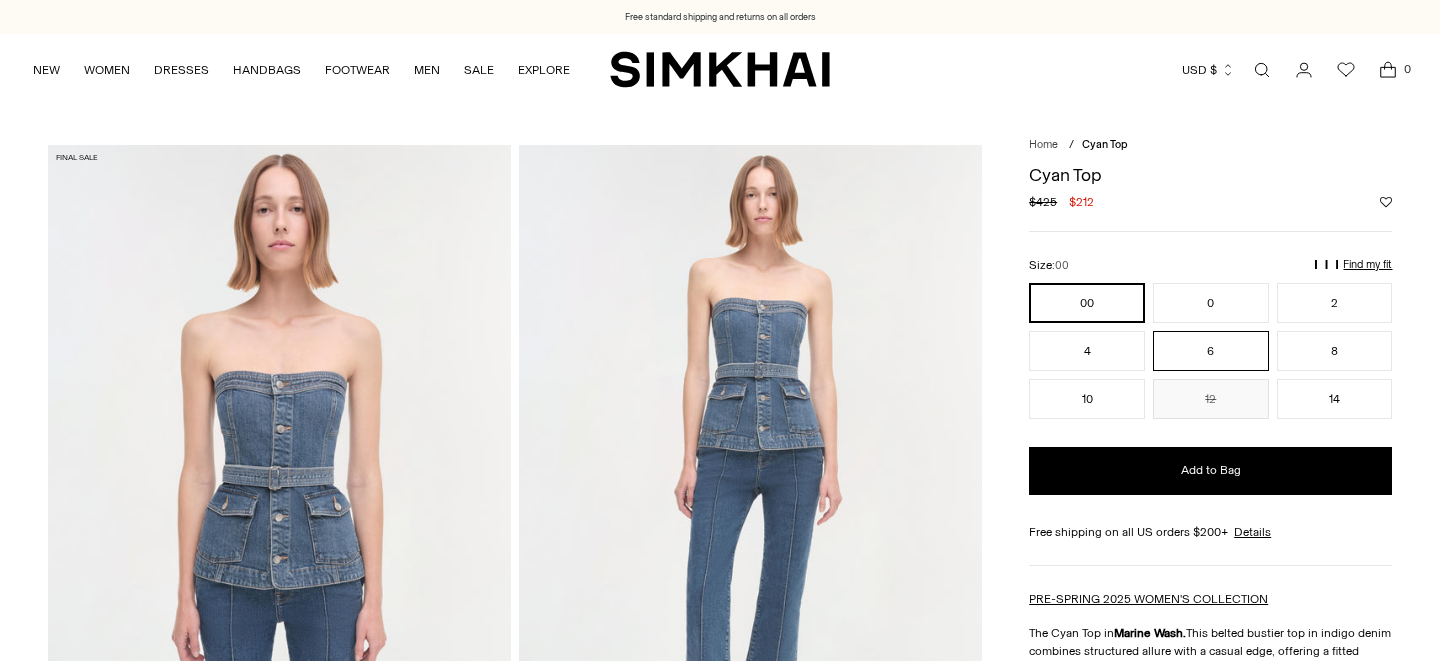 click on "6" at bounding box center [1211, 351] 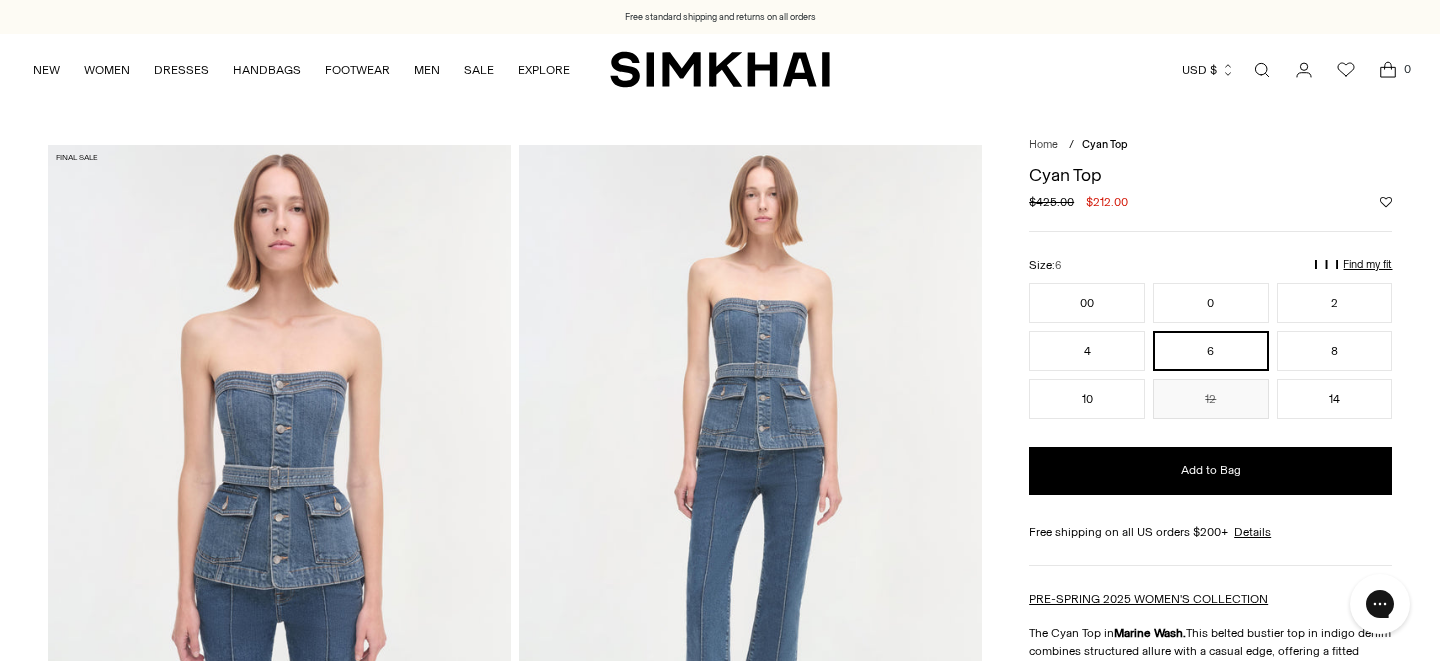 scroll, scrollTop: 0, scrollLeft: 0, axis: both 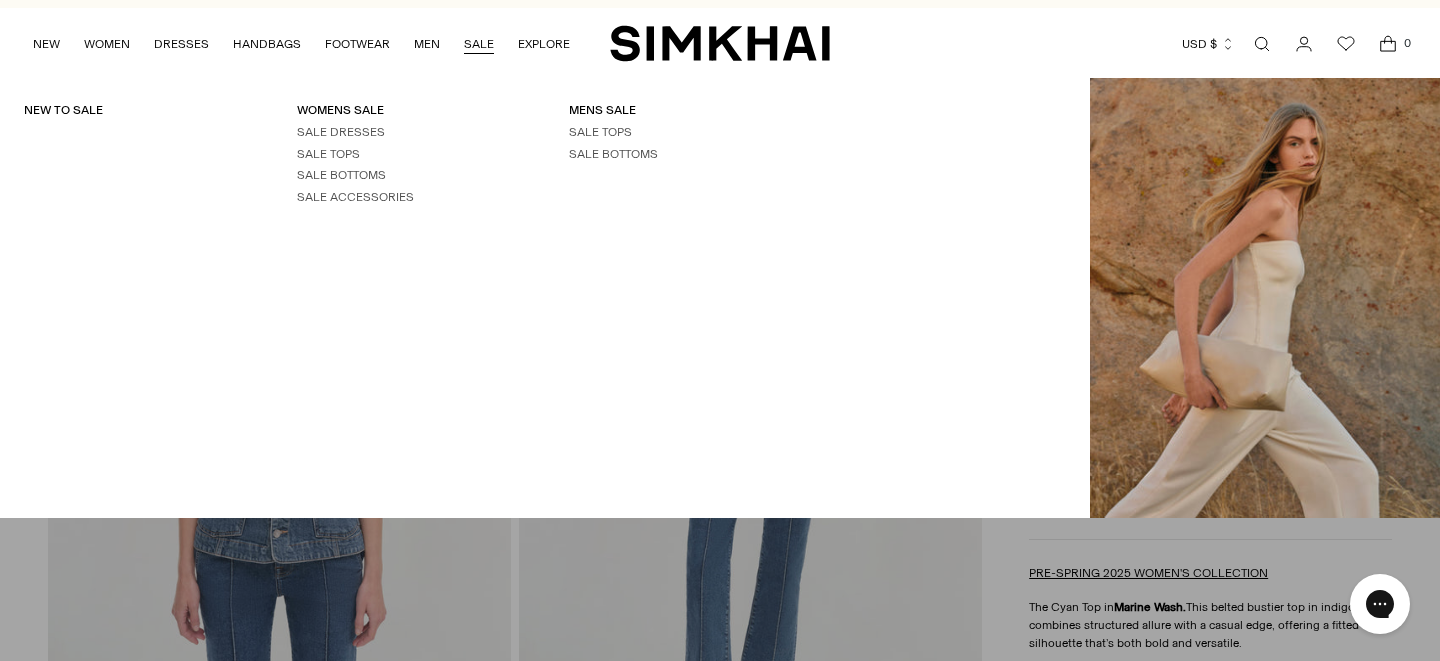 click on "SALE" at bounding box center (479, 44) 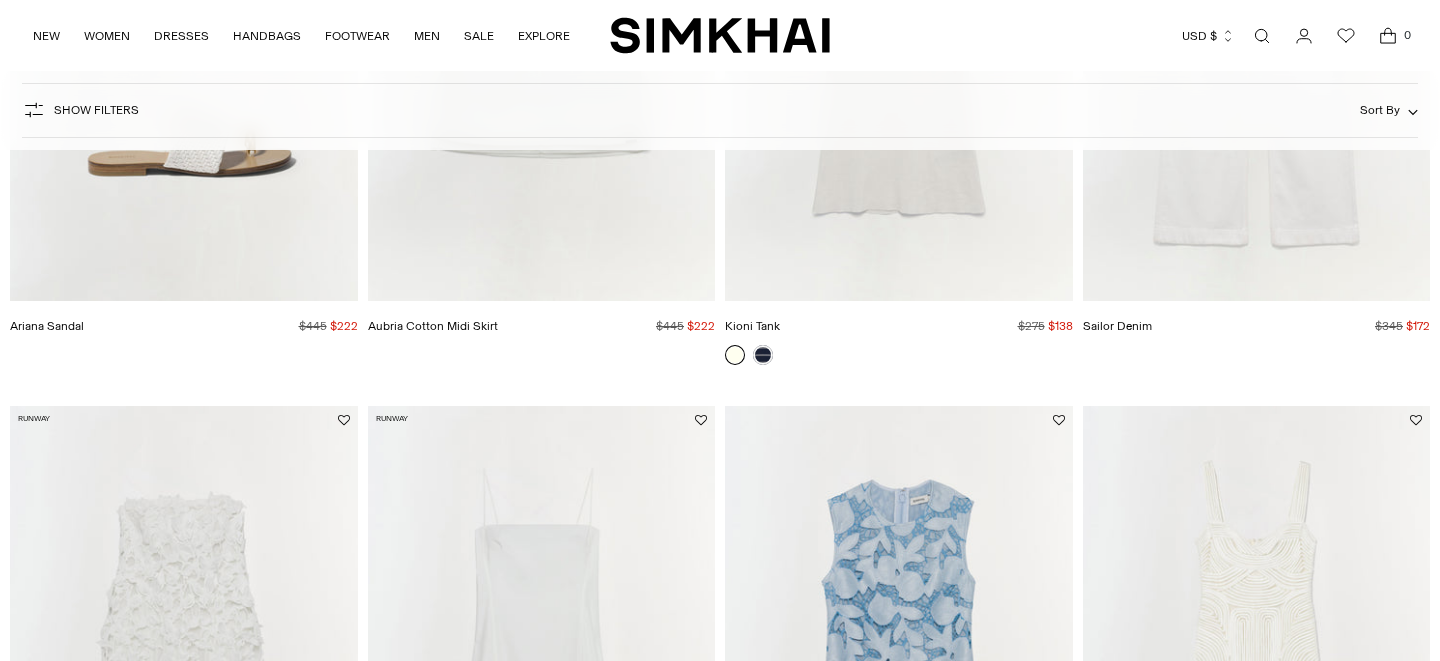 scroll, scrollTop: 2076, scrollLeft: 0, axis: vertical 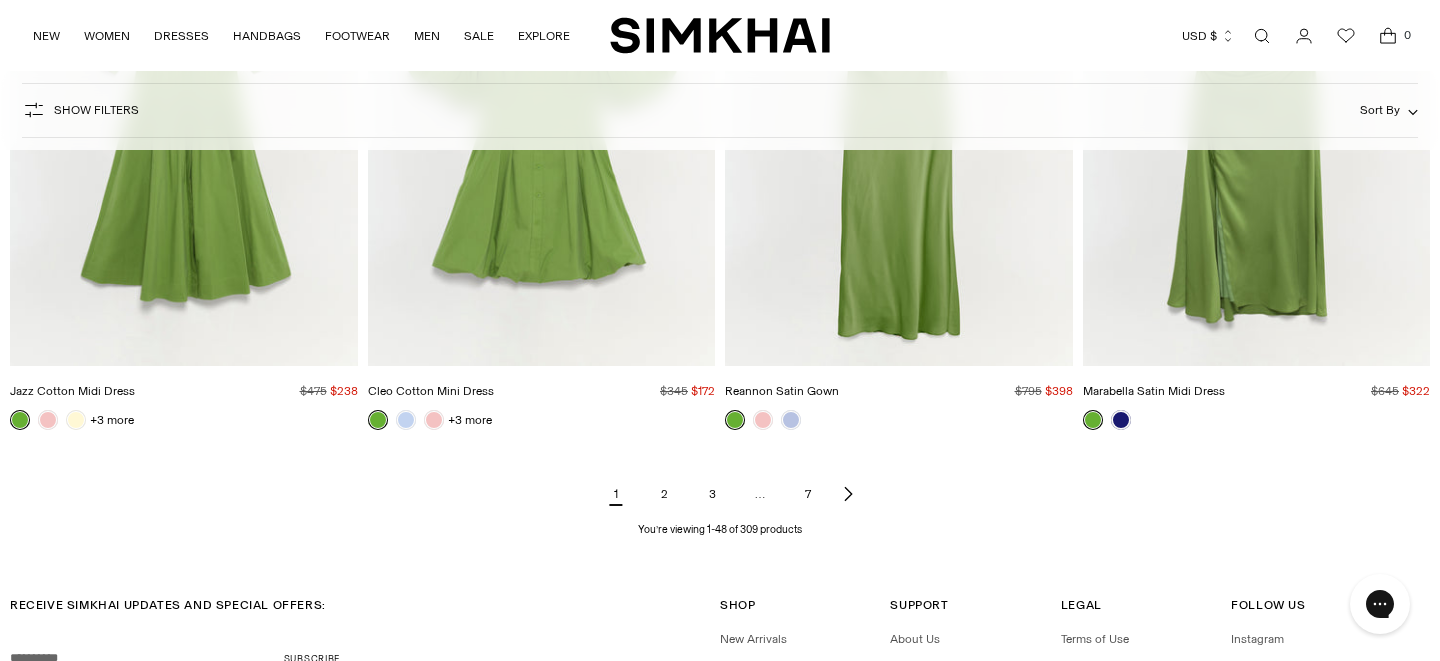 click on "2" at bounding box center [664, 494] 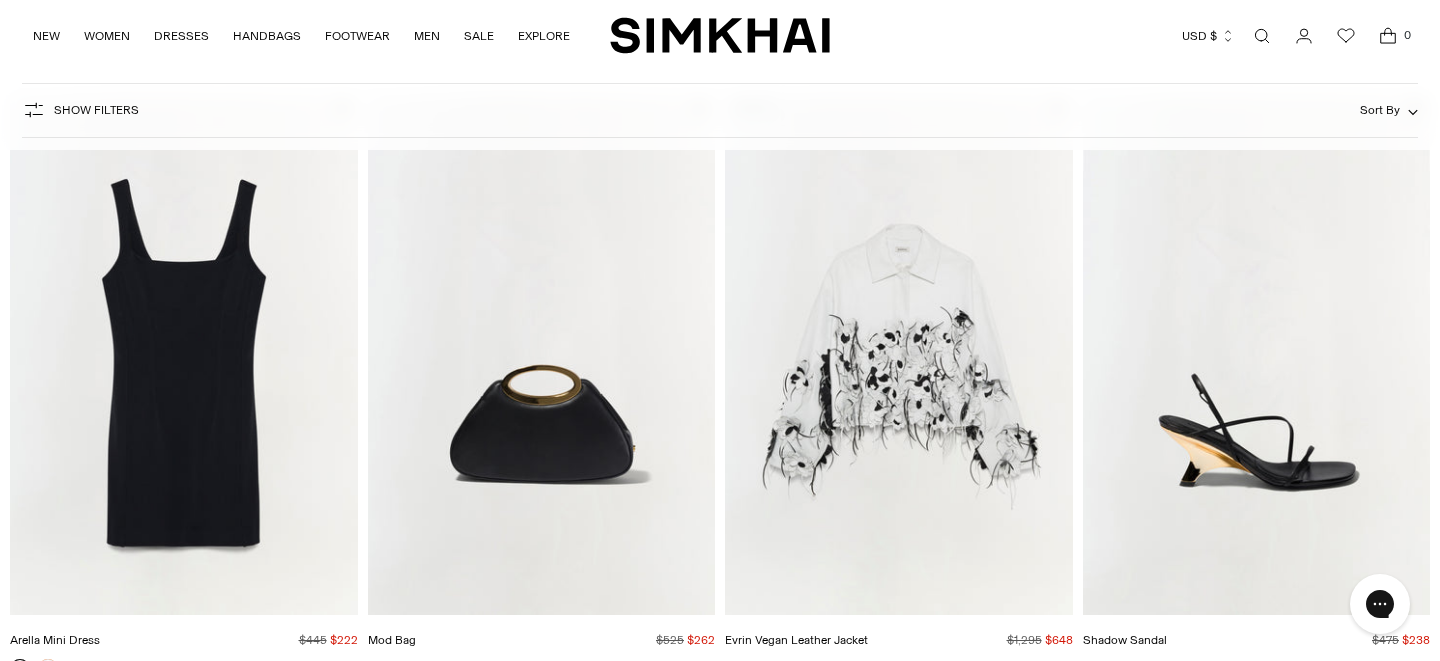 scroll, scrollTop: 0, scrollLeft: 0, axis: both 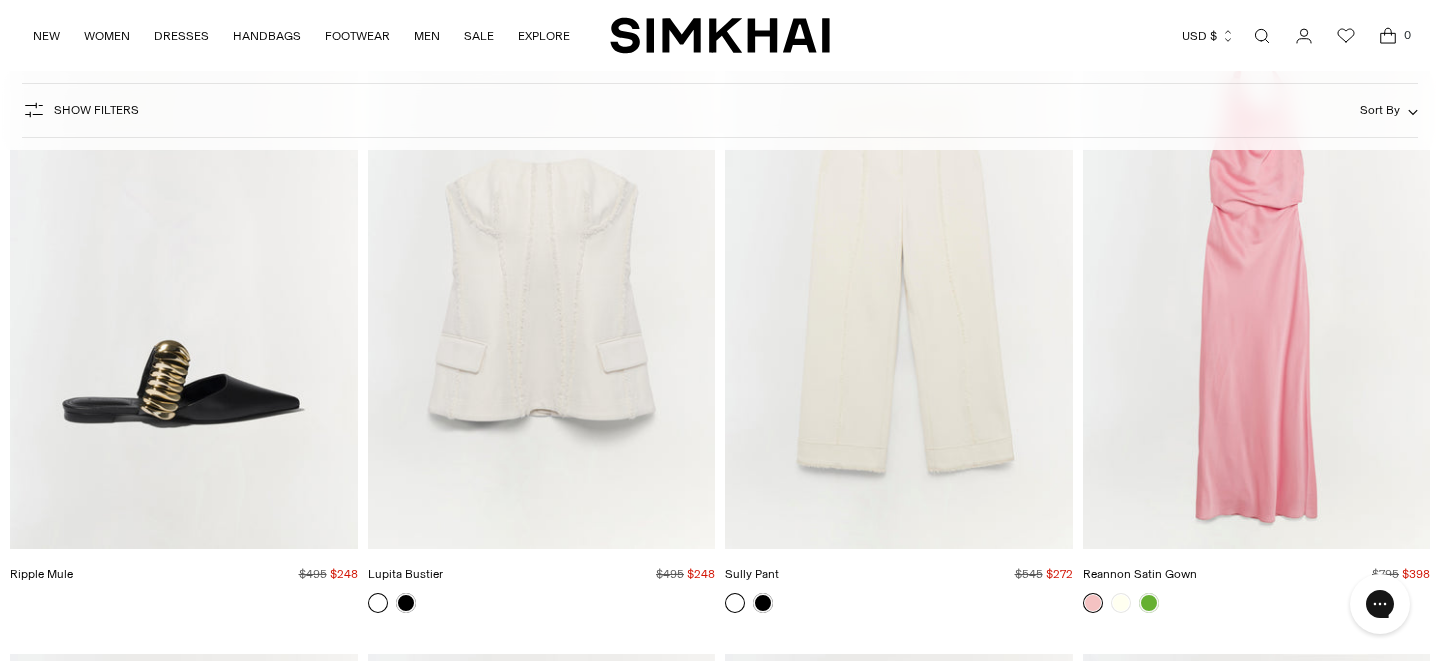 click at bounding box center [0, 0] 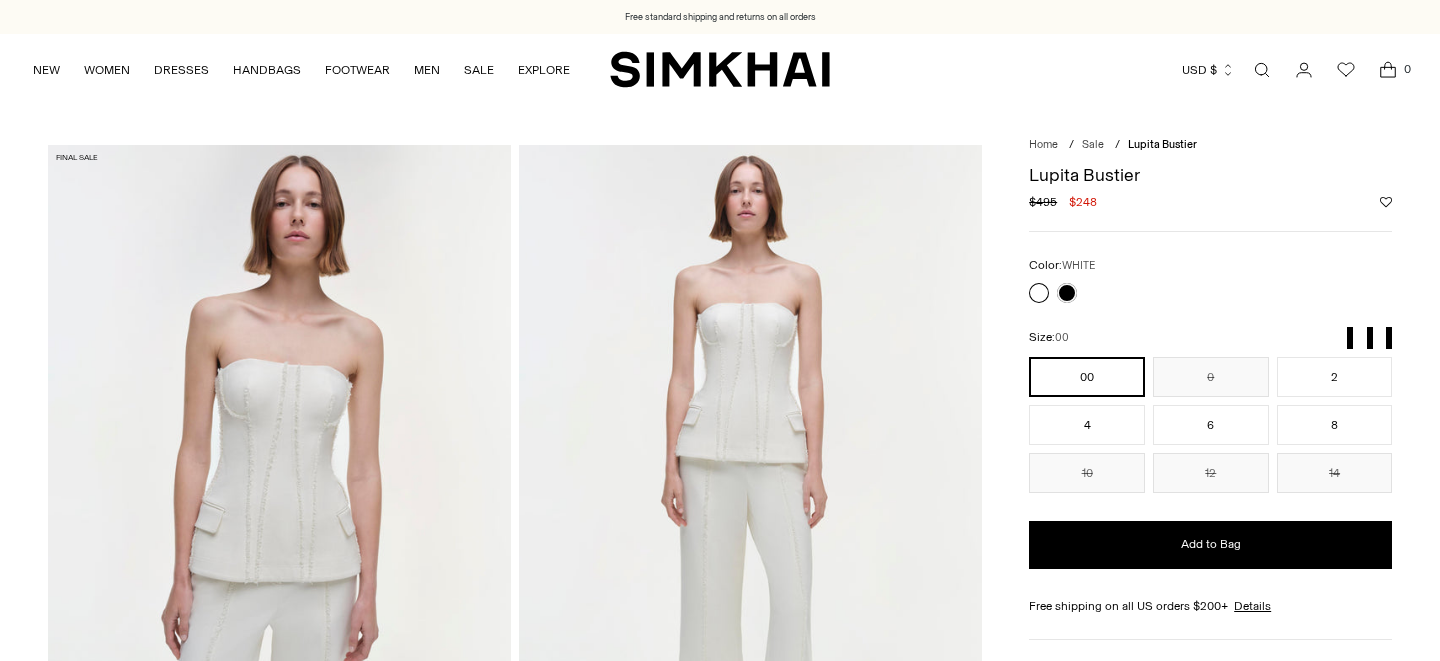 scroll, scrollTop: 0, scrollLeft: 0, axis: both 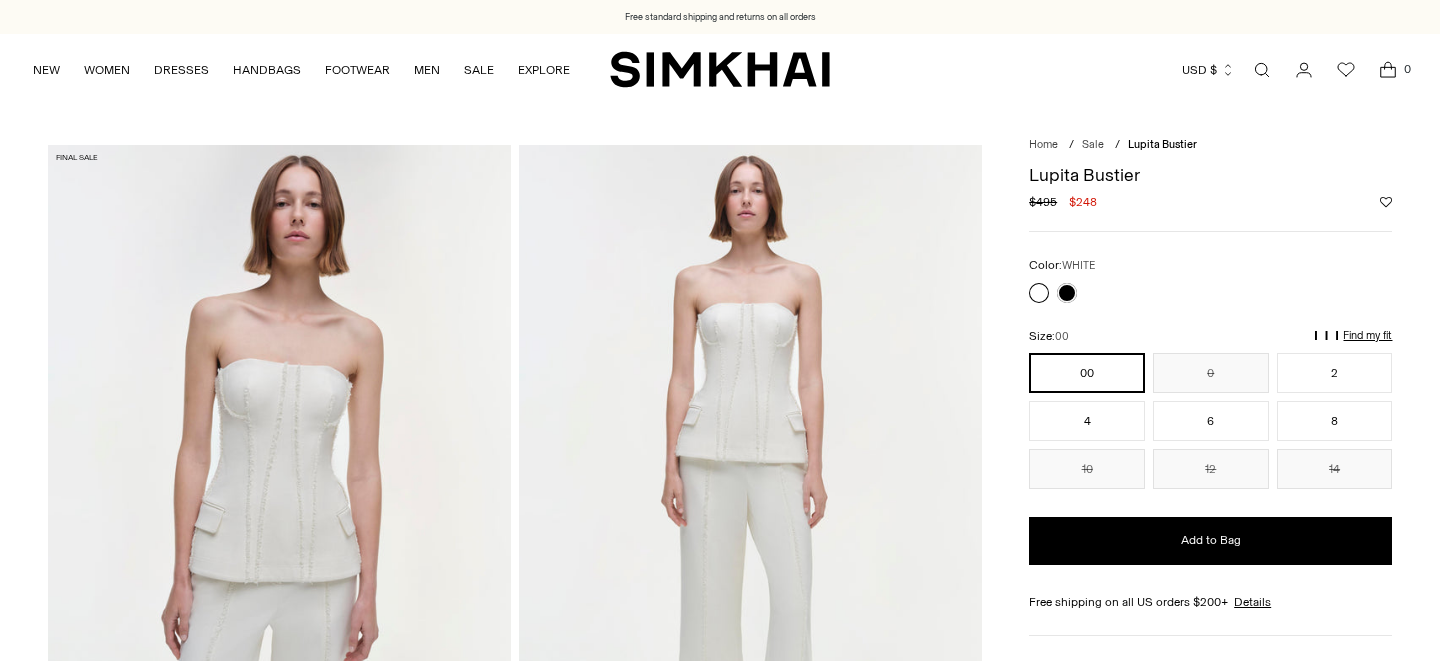 click at bounding box center [750, 492] 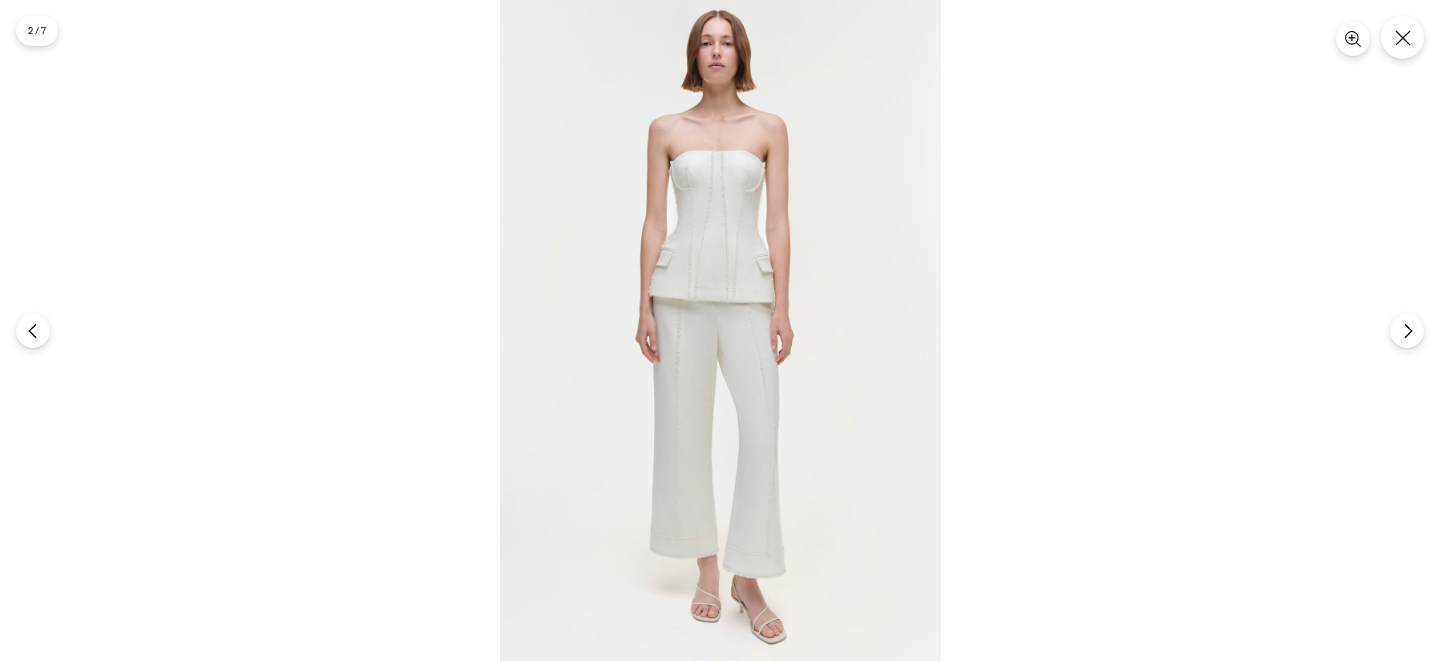 click at bounding box center (720, 330) 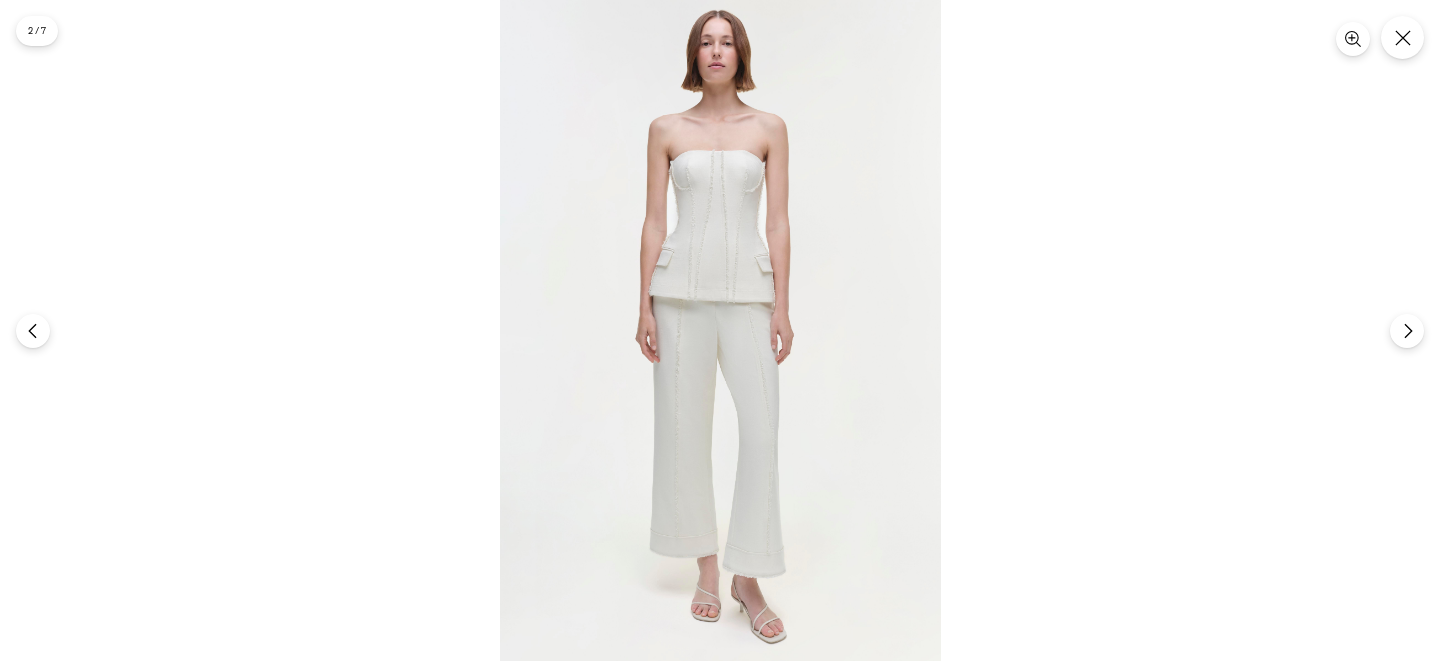 click at bounding box center [720, 330] 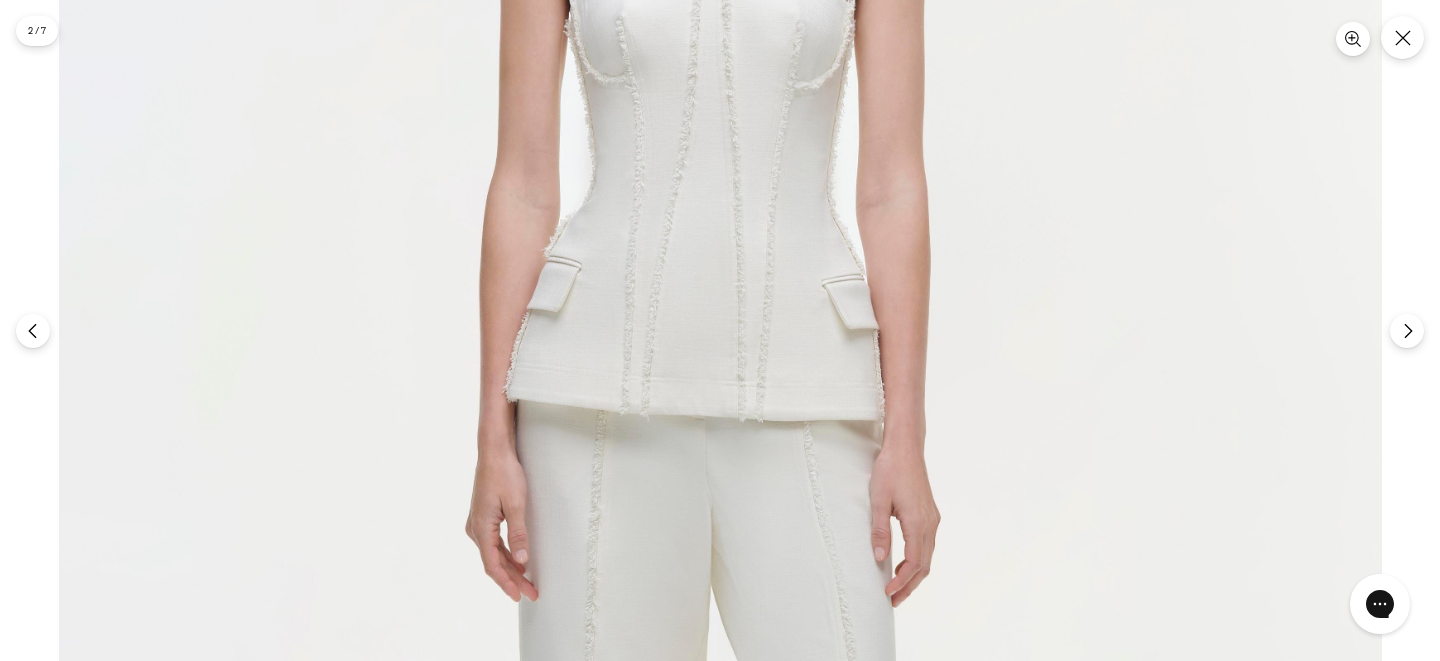 scroll, scrollTop: 0, scrollLeft: 0, axis: both 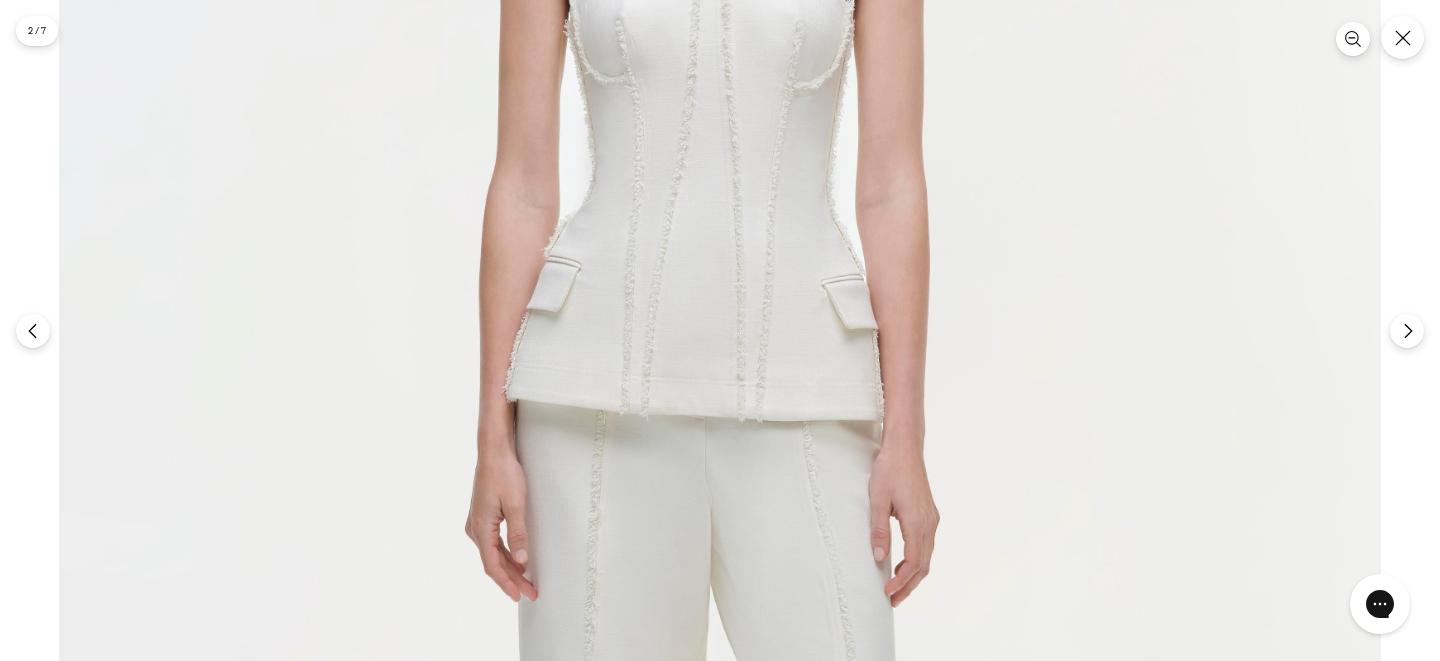 click at bounding box center [720, 504] 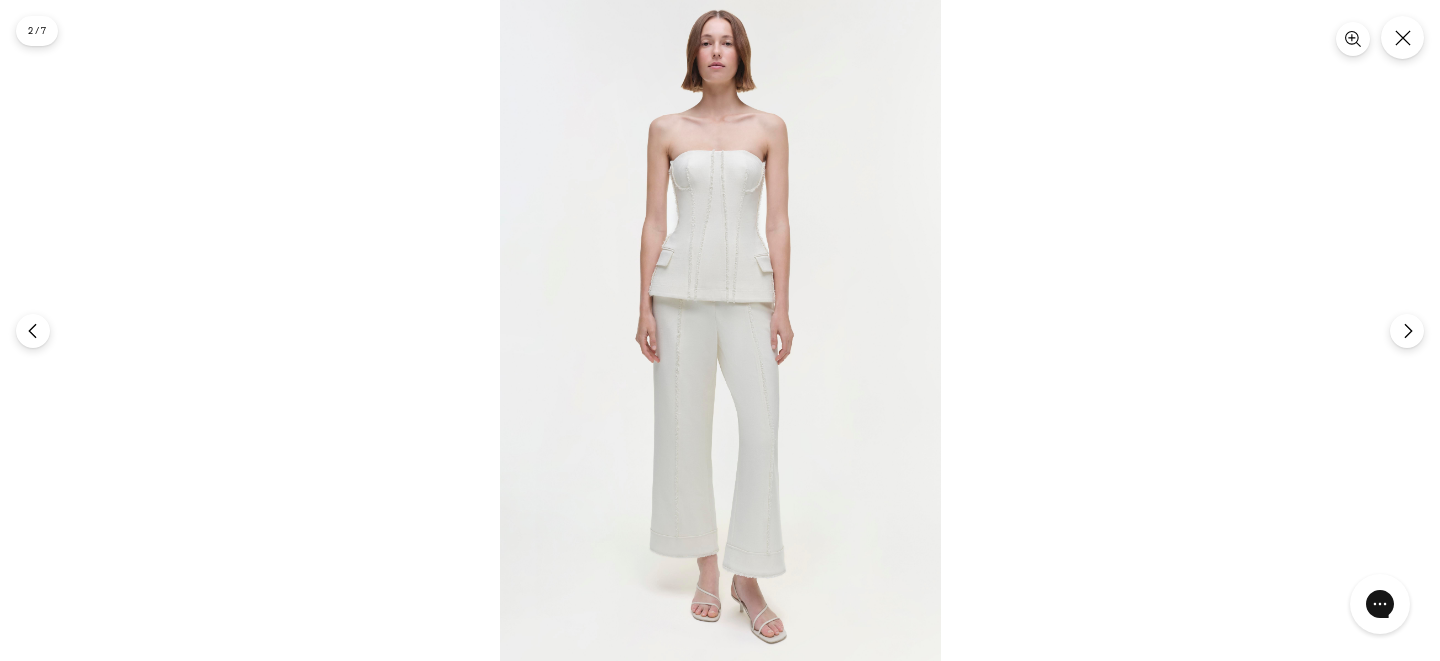 click at bounding box center (720, 330) 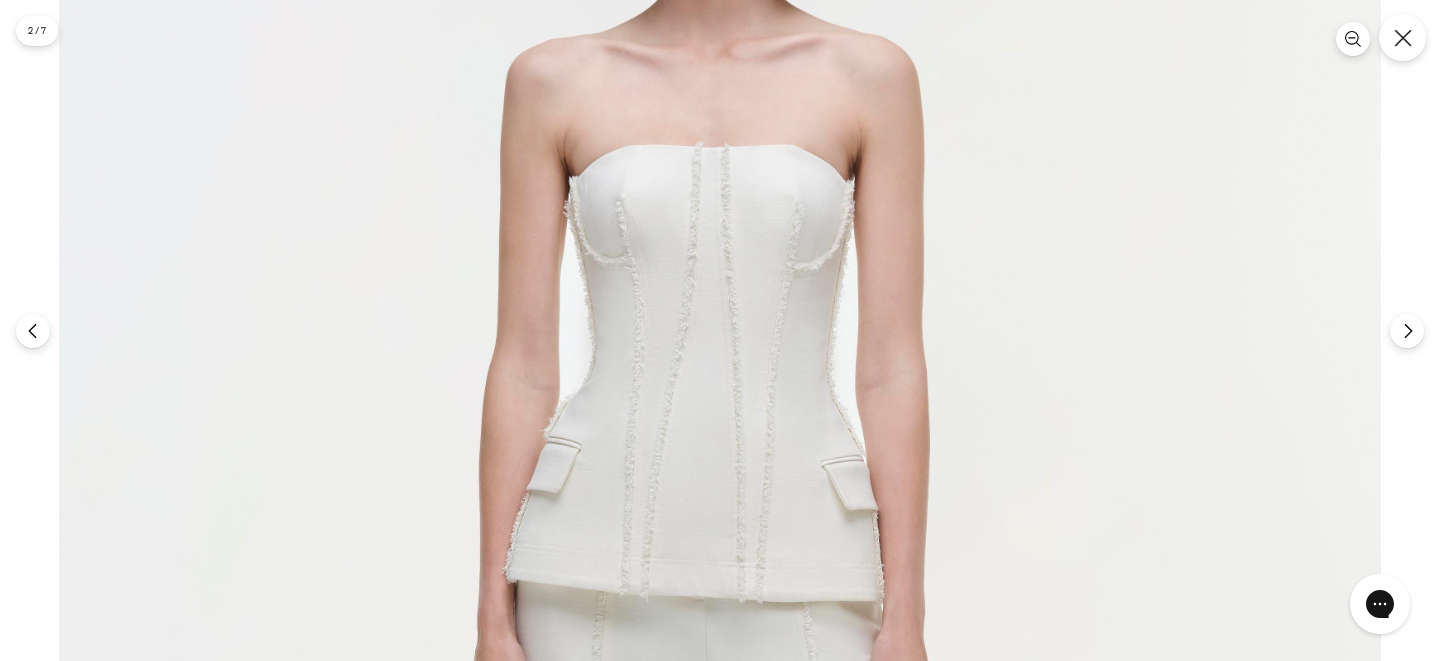 click at bounding box center [1402, 37] 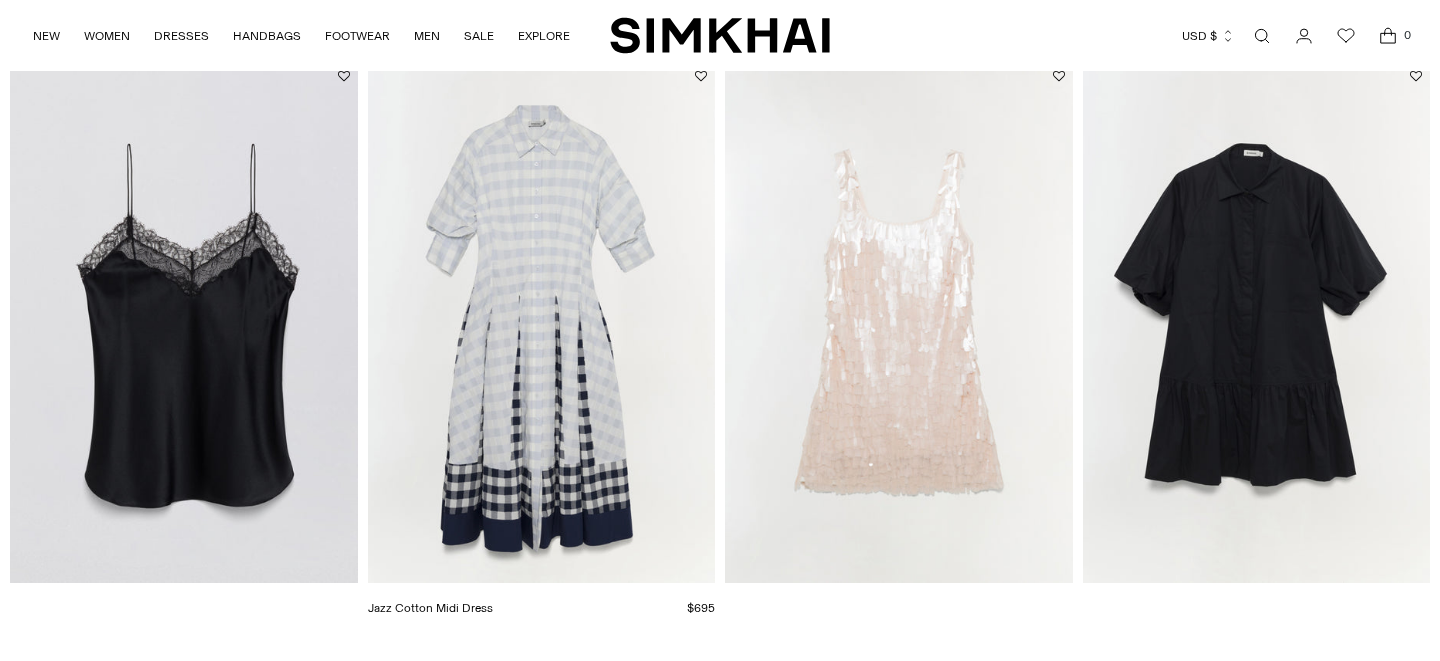 scroll, scrollTop: 3590, scrollLeft: 0, axis: vertical 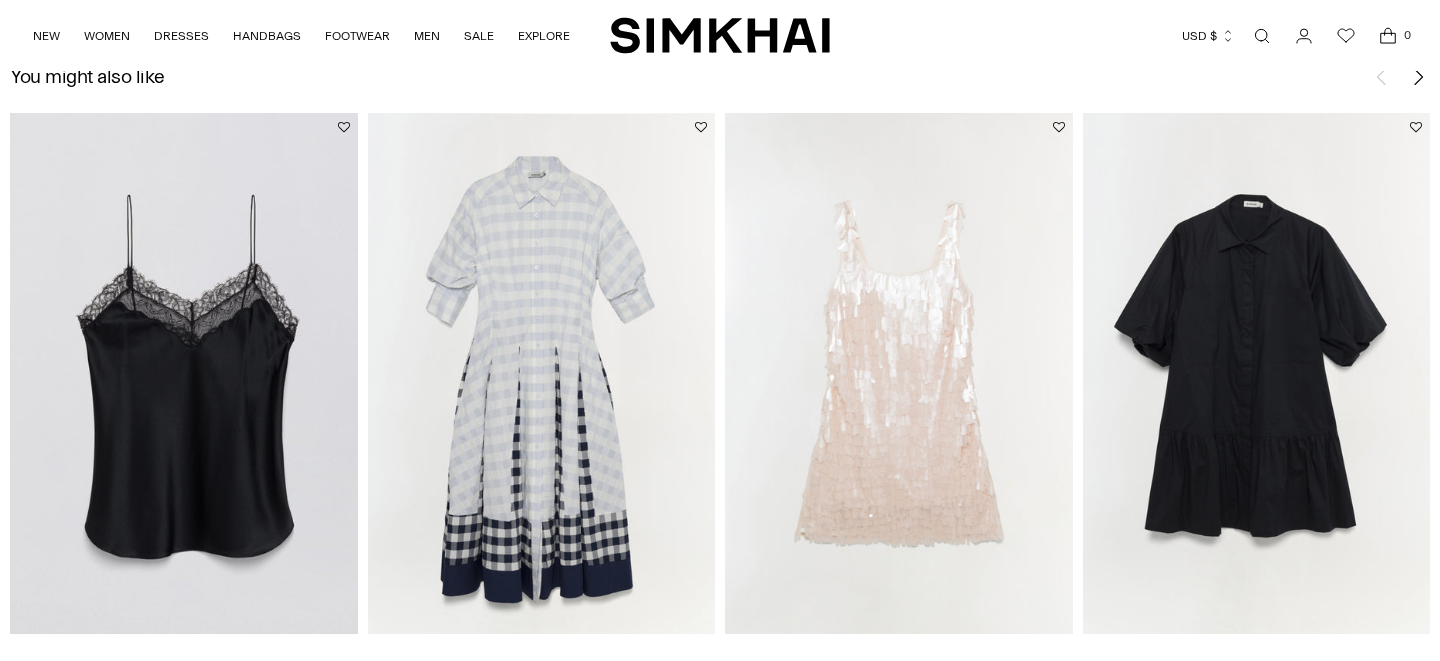 click at bounding box center [1262, 36] 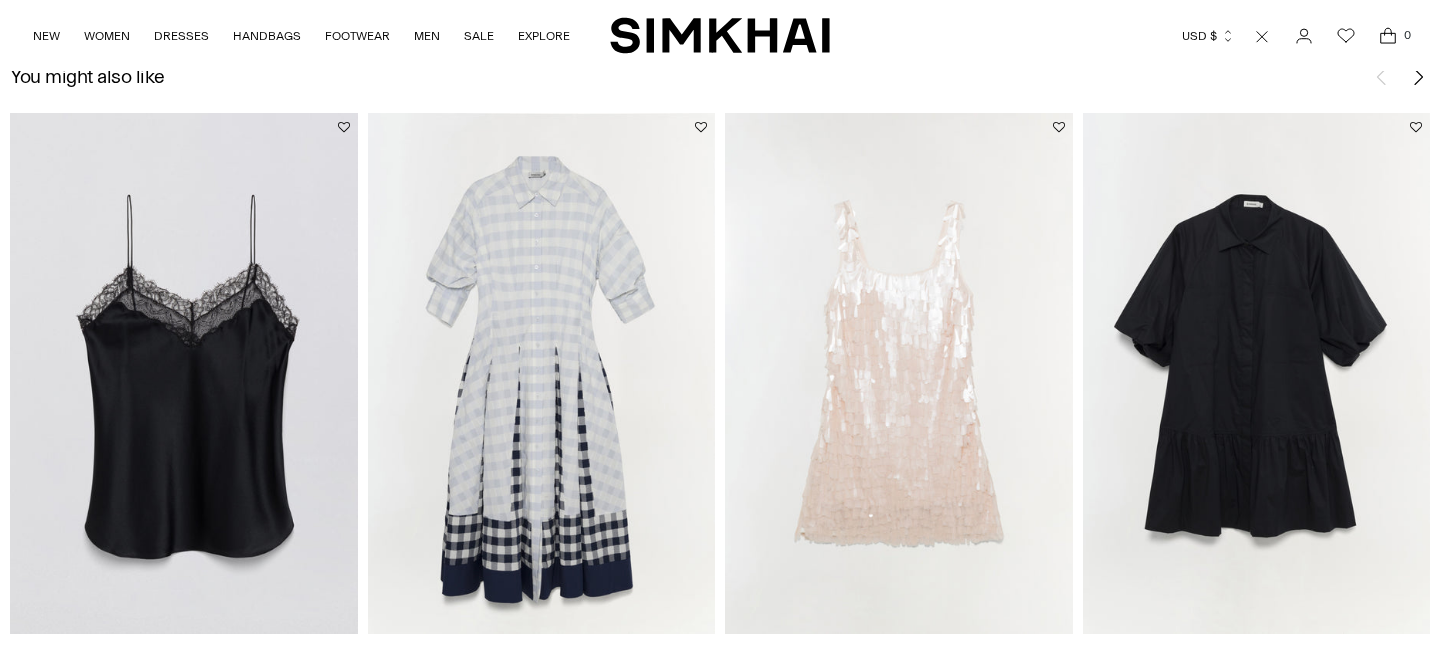 scroll, scrollTop: 0, scrollLeft: 0, axis: both 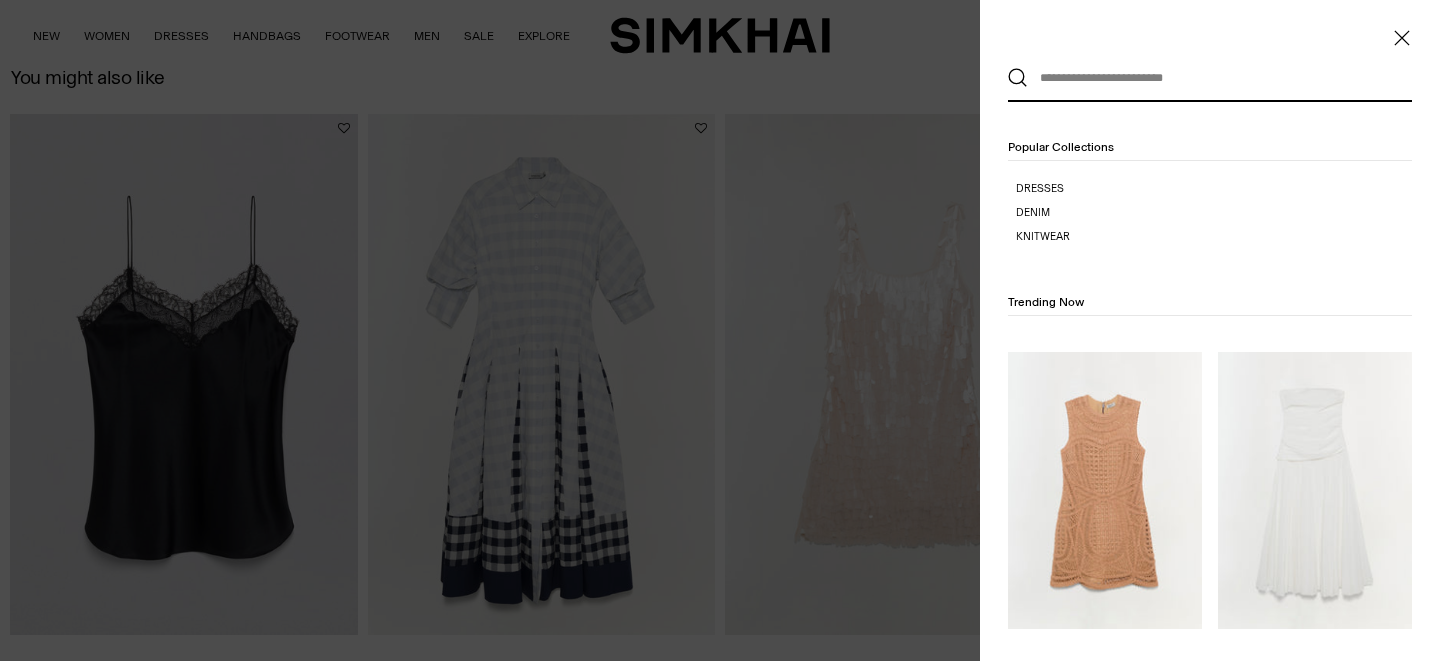 click at bounding box center [1205, 78] 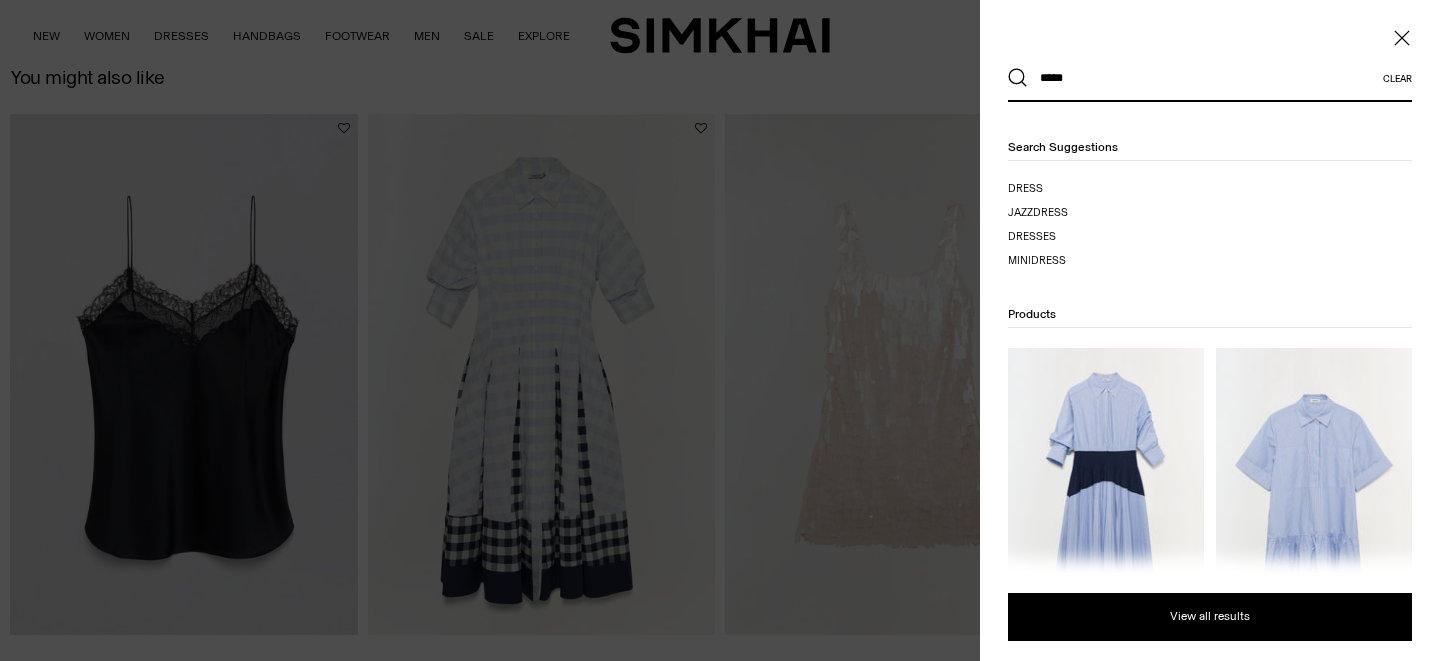 type on "*****" 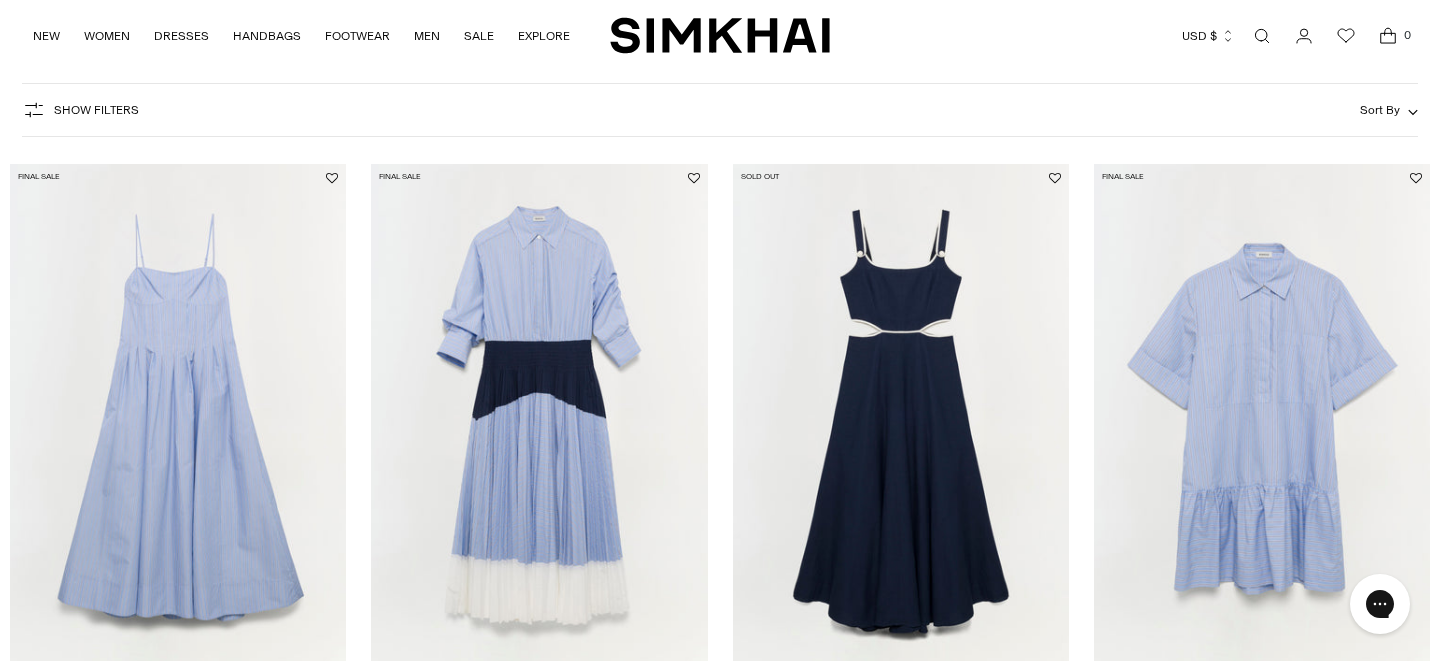 scroll, scrollTop: 0, scrollLeft: 0, axis: both 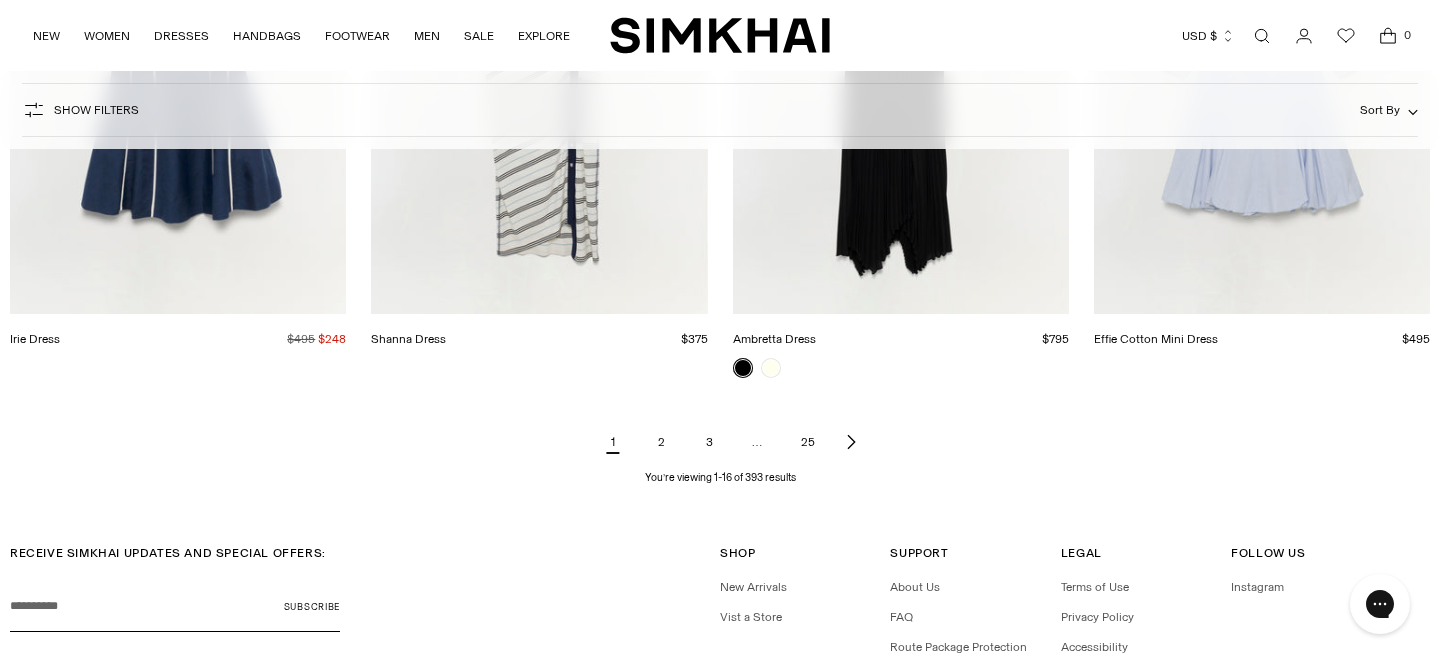 click on "2" at bounding box center (661, 442) 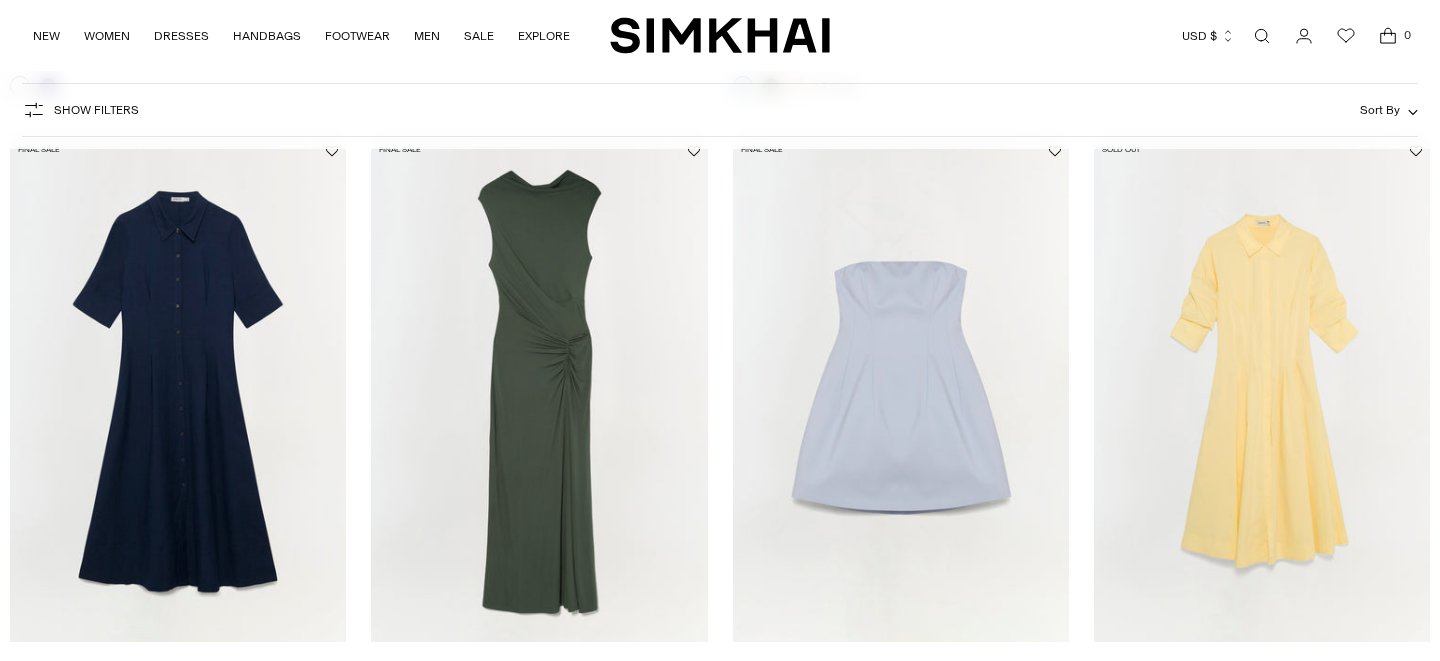 scroll, scrollTop: 1128, scrollLeft: 0, axis: vertical 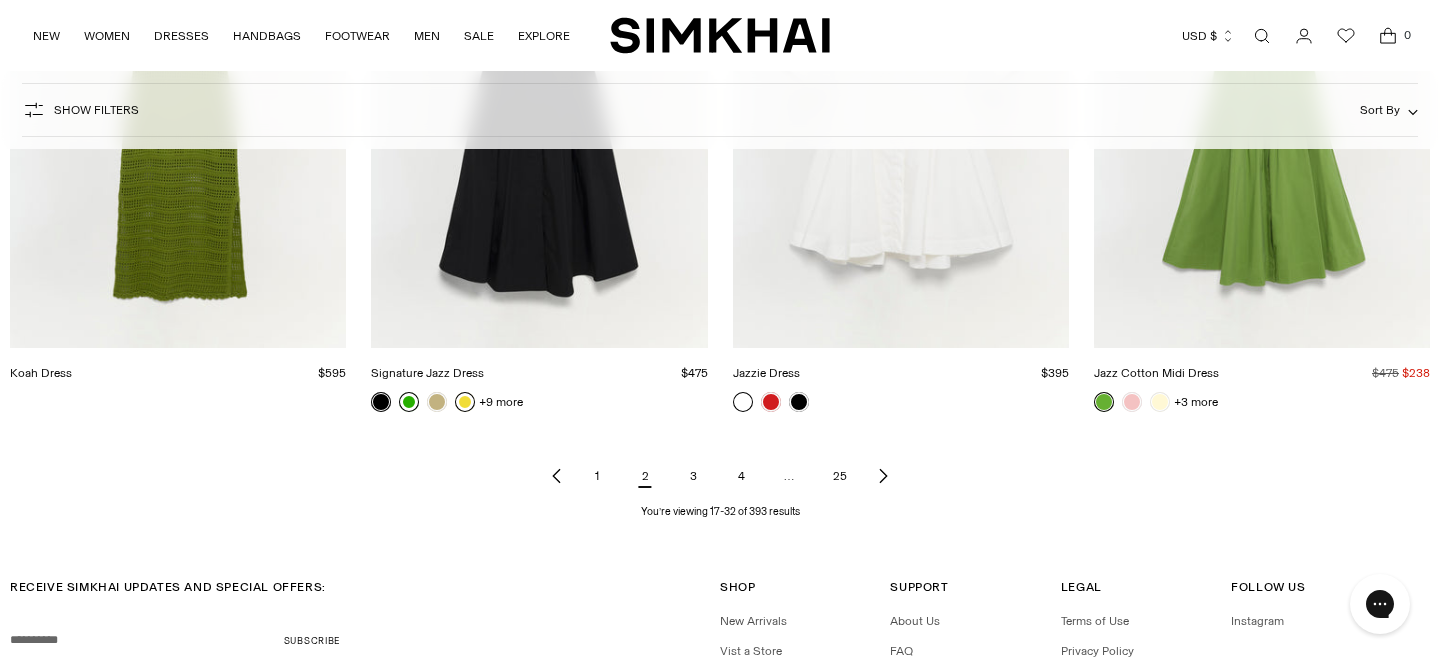 click on "3" at bounding box center (693, 476) 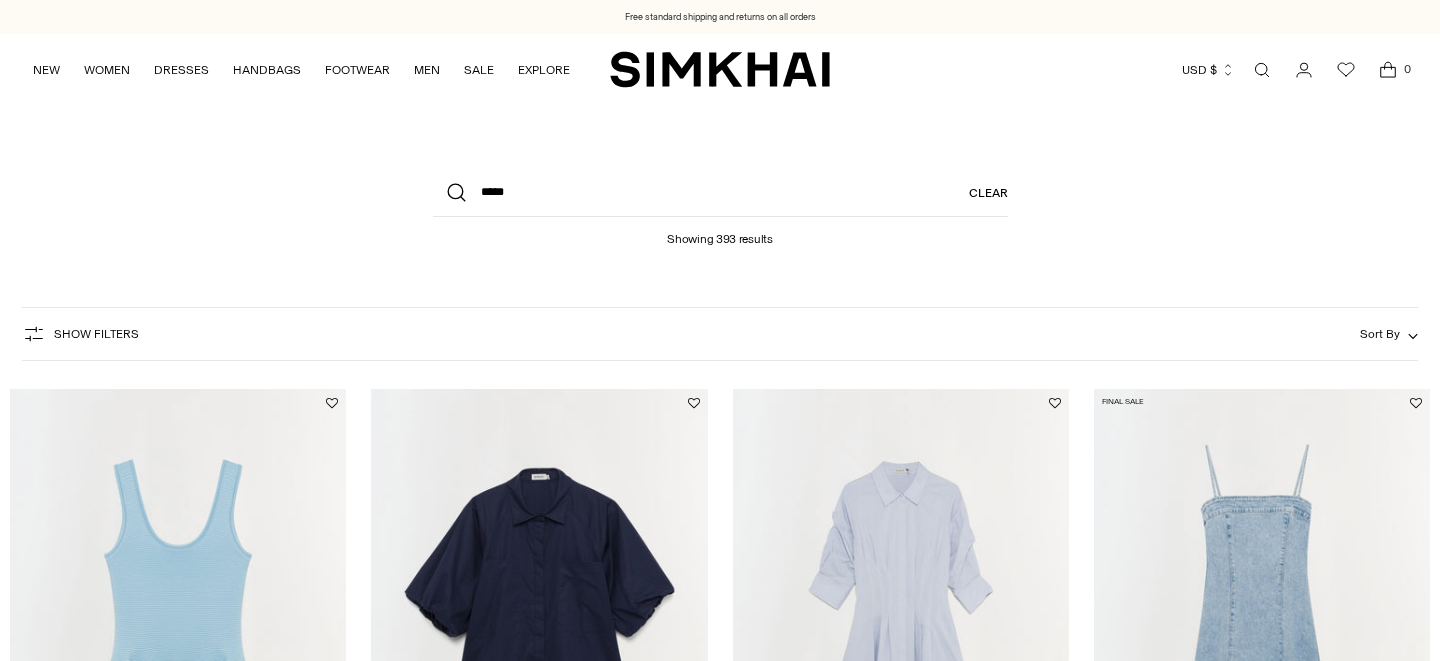 scroll, scrollTop: 0, scrollLeft: 0, axis: both 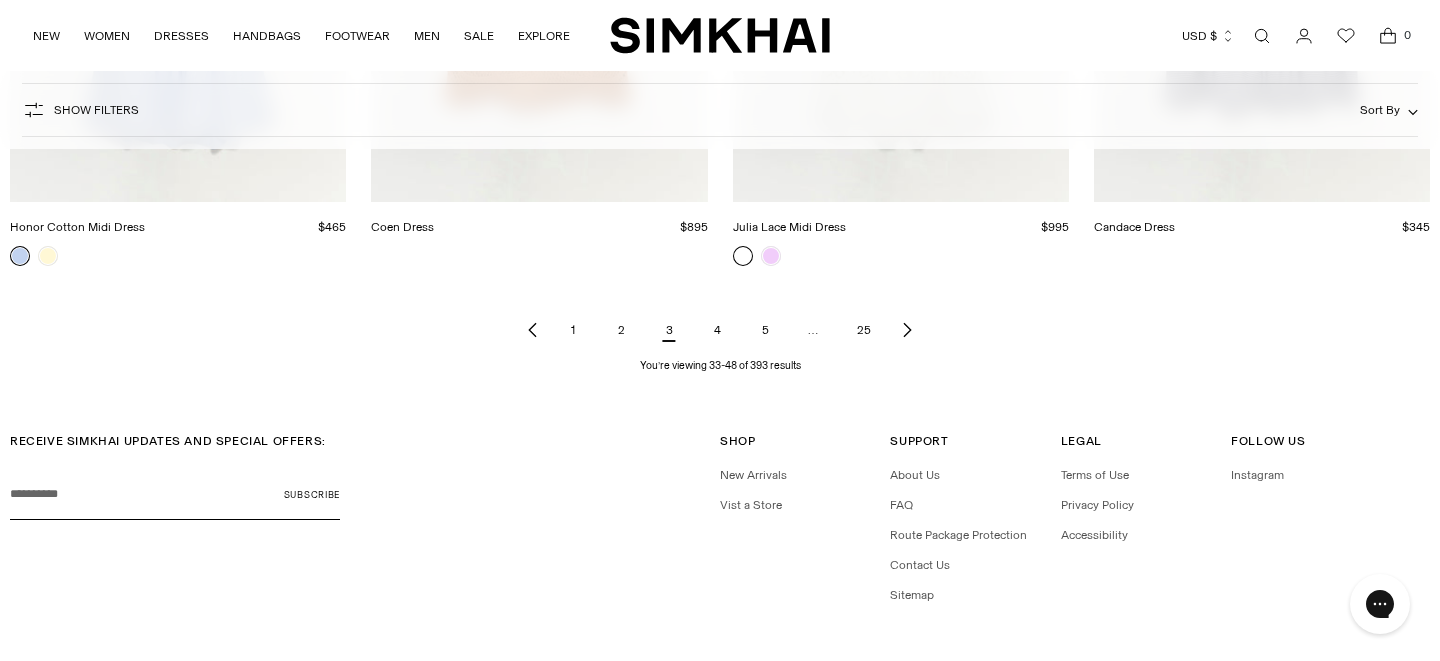 click on "4" at bounding box center [717, 330] 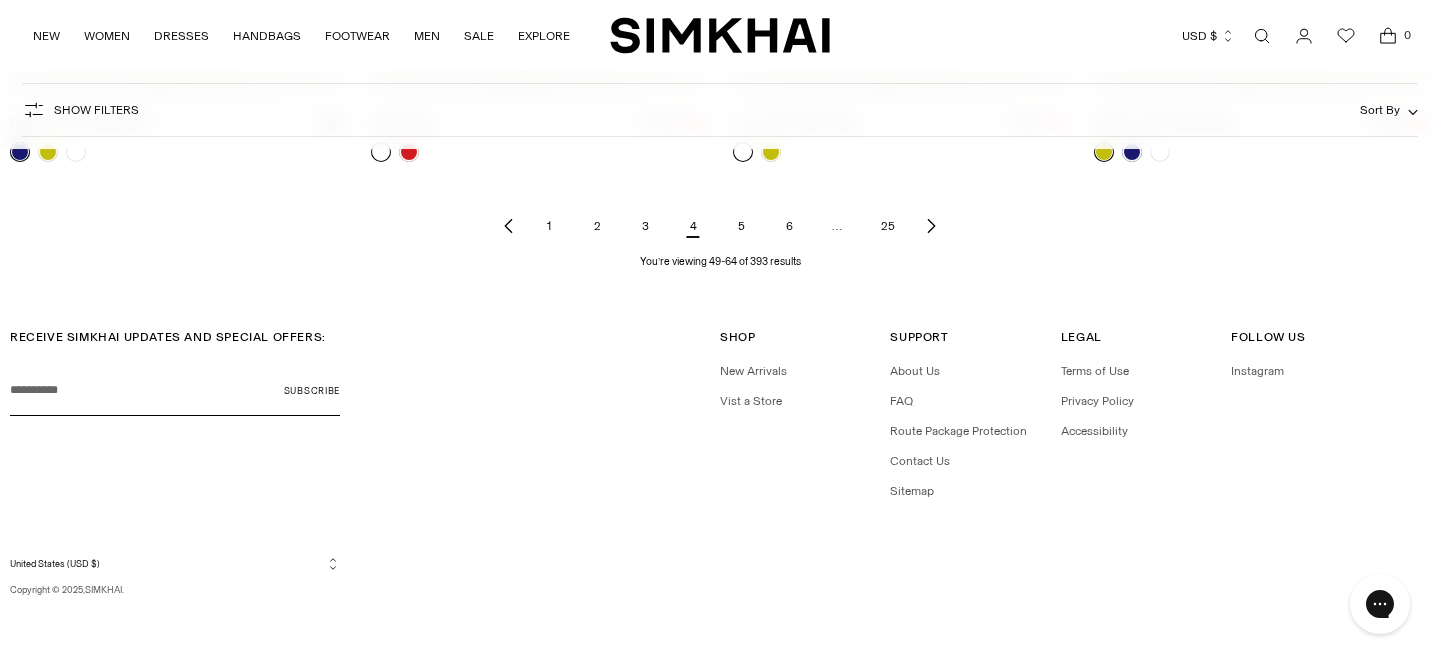 scroll, scrollTop: 0, scrollLeft: 0, axis: both 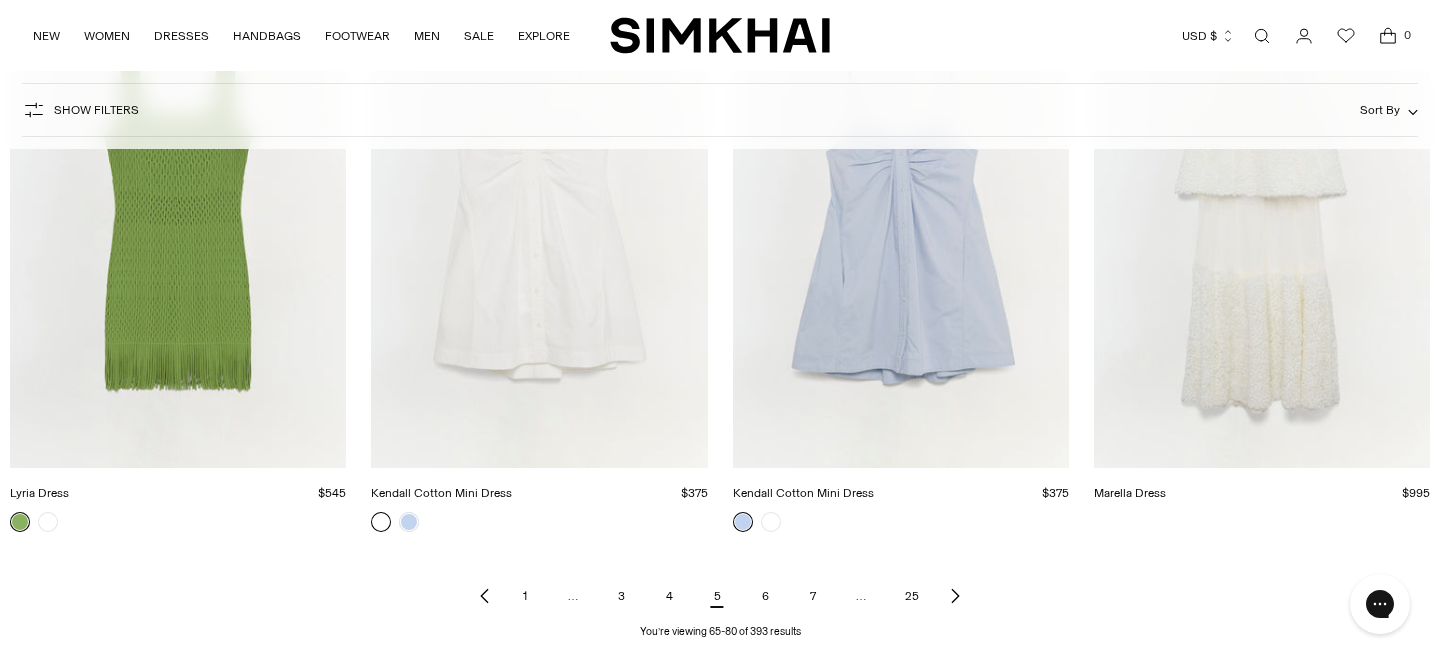 click on "6" at bounding box center (765, 596) 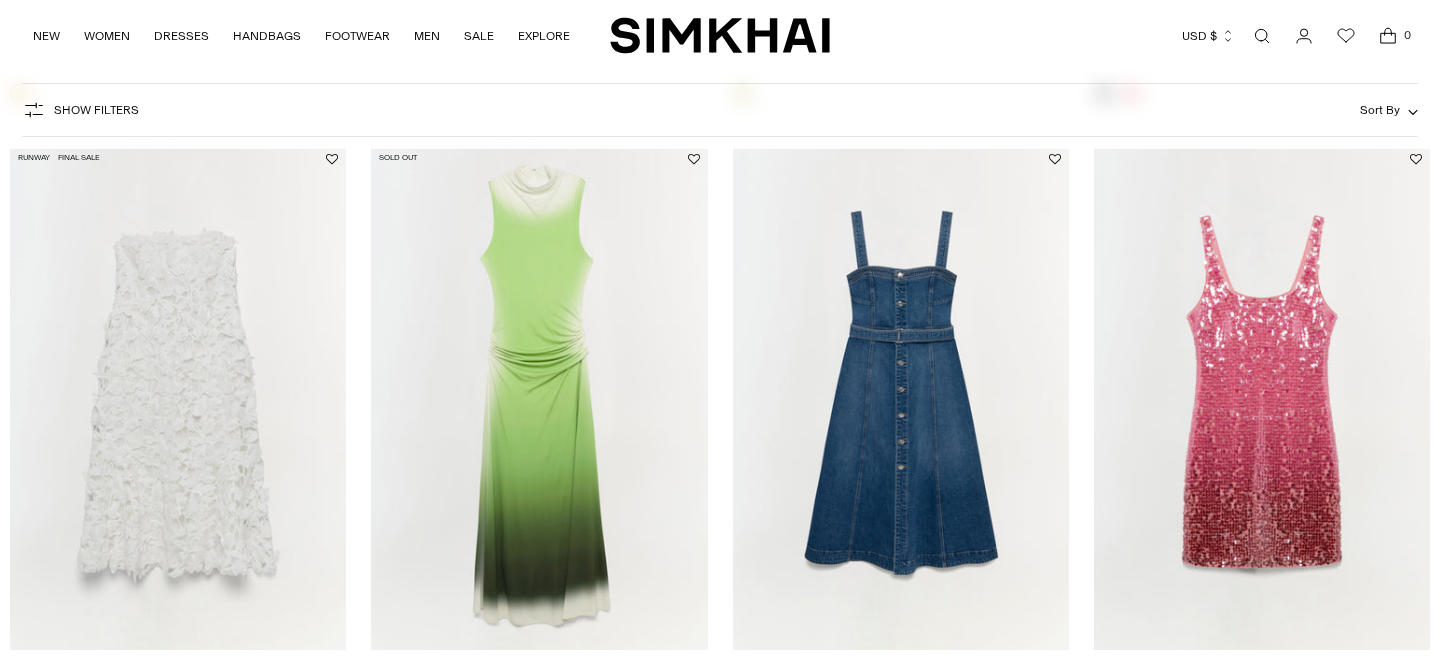 scroll, scrollTop: 1742, scrollLeft: 0, axis: vertical 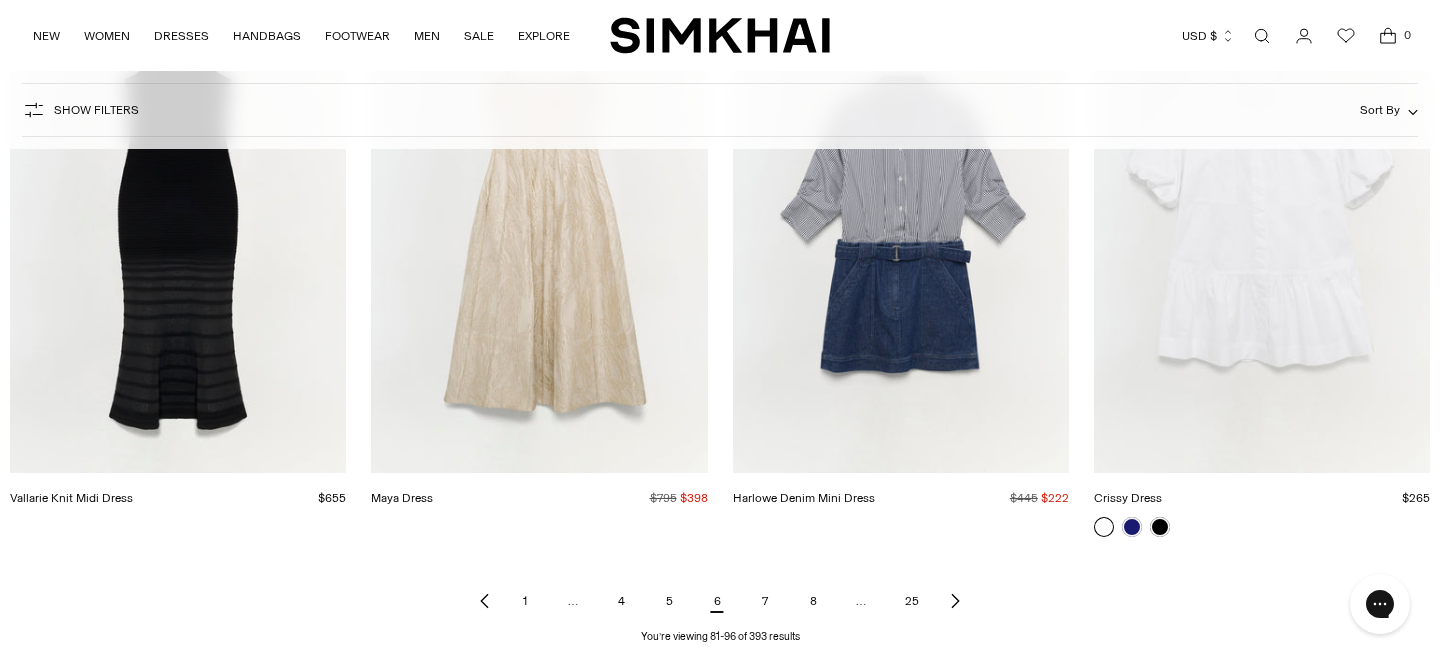 click on "7" at bounding box center (765, 601) 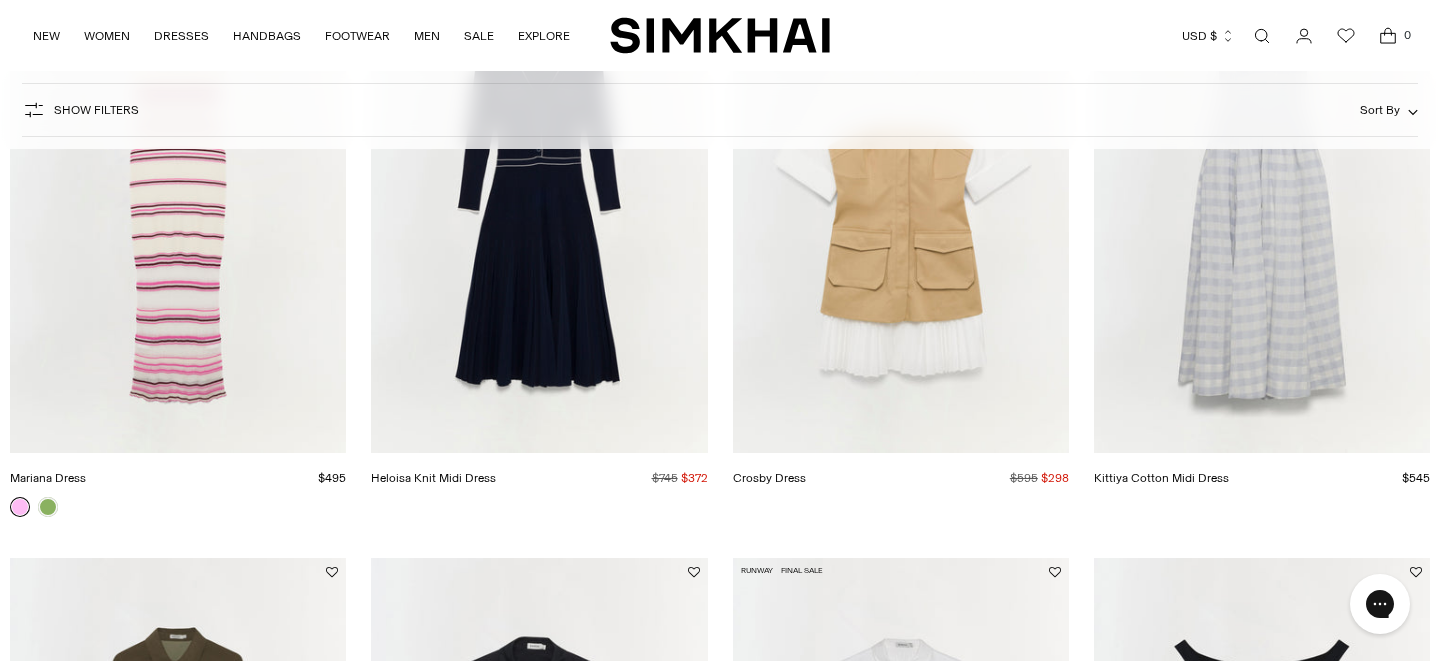 scroll, scrollTop: 639, scrollLeft: 0, axis: vertical 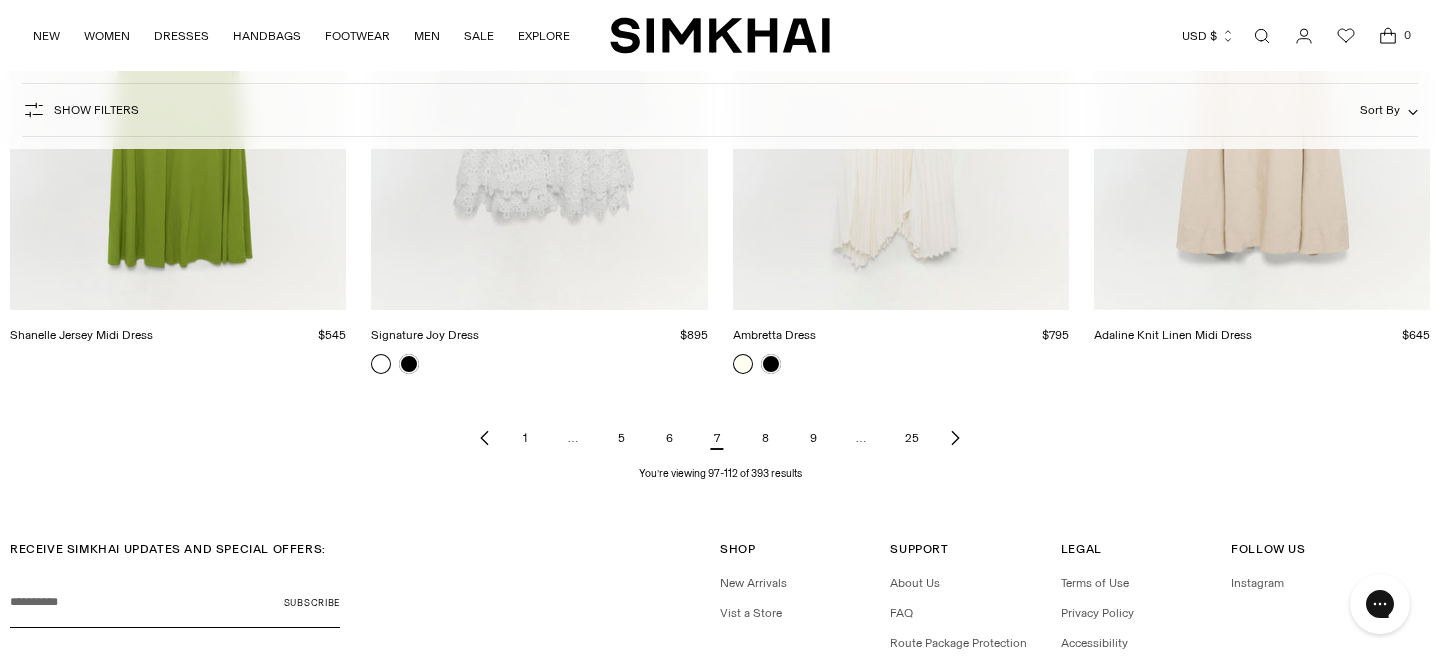 click on "8" at bounding box center (765, 438) 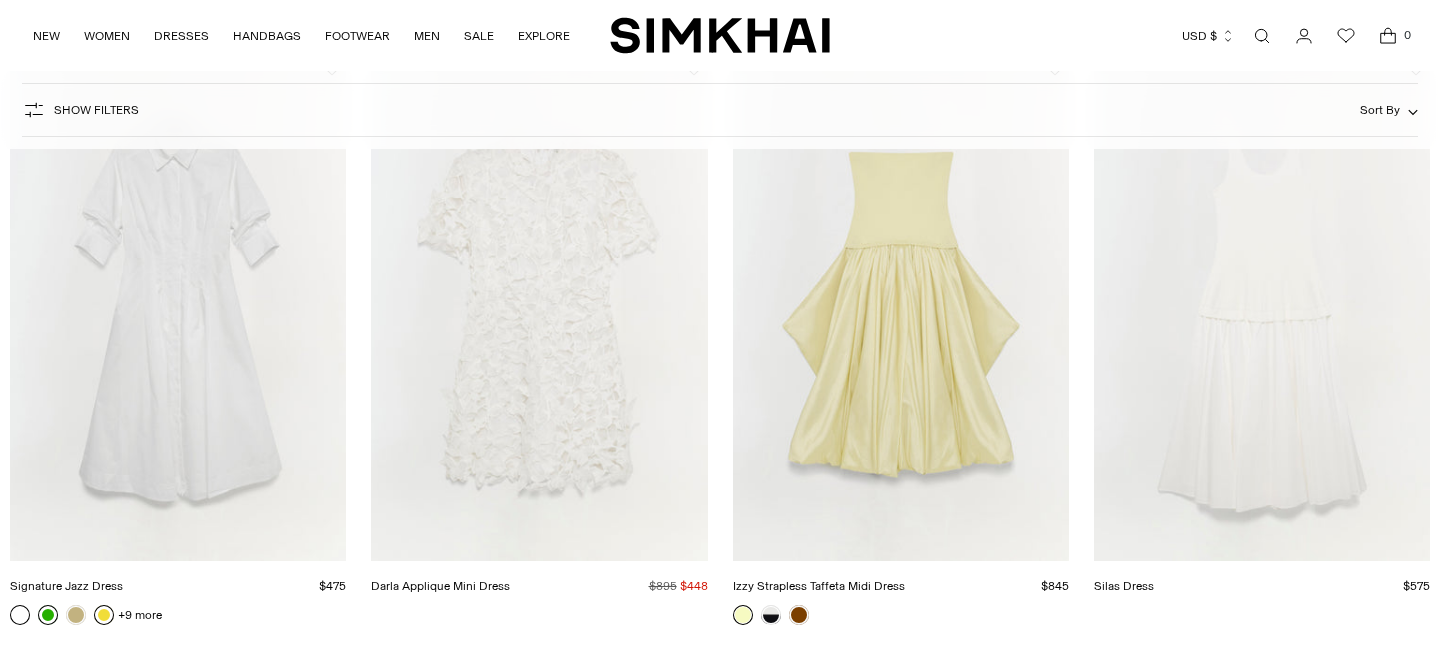 scroll, scrollTop: 486, scrollLeft: 0, axis: vertical 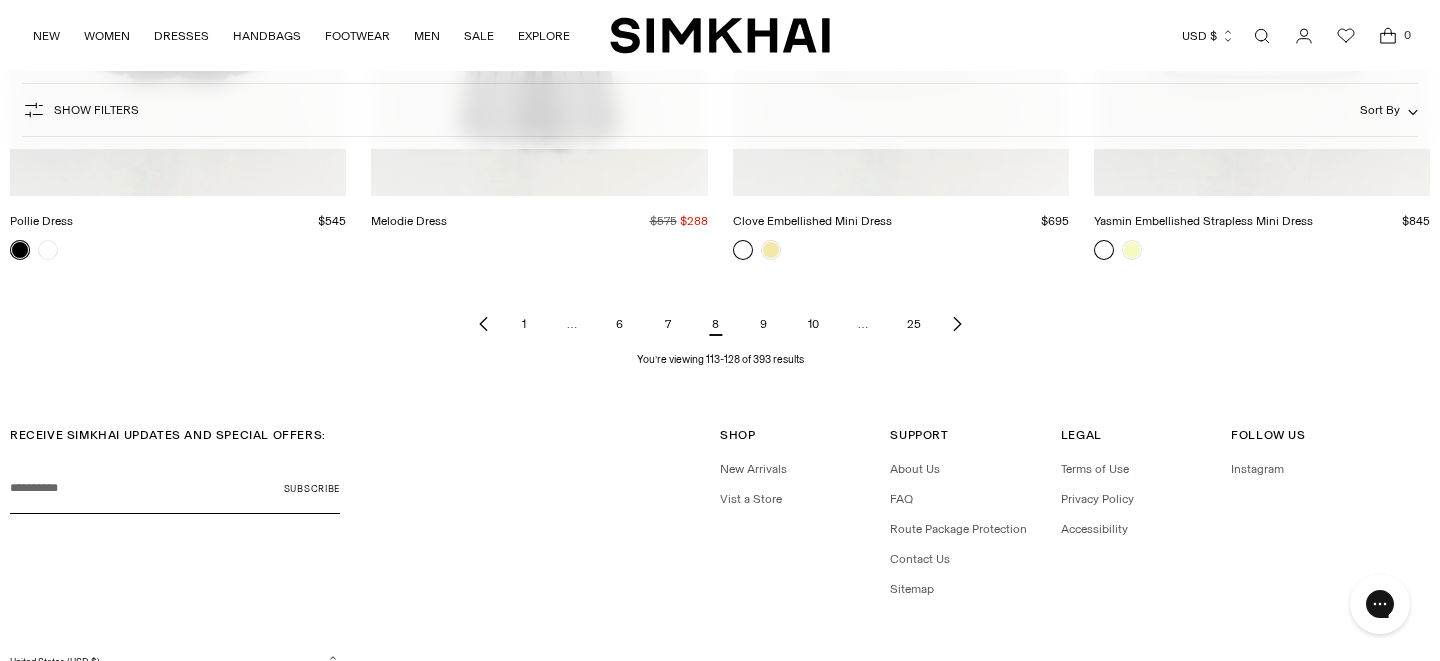 click on "9" at bounding box center (764, 324) 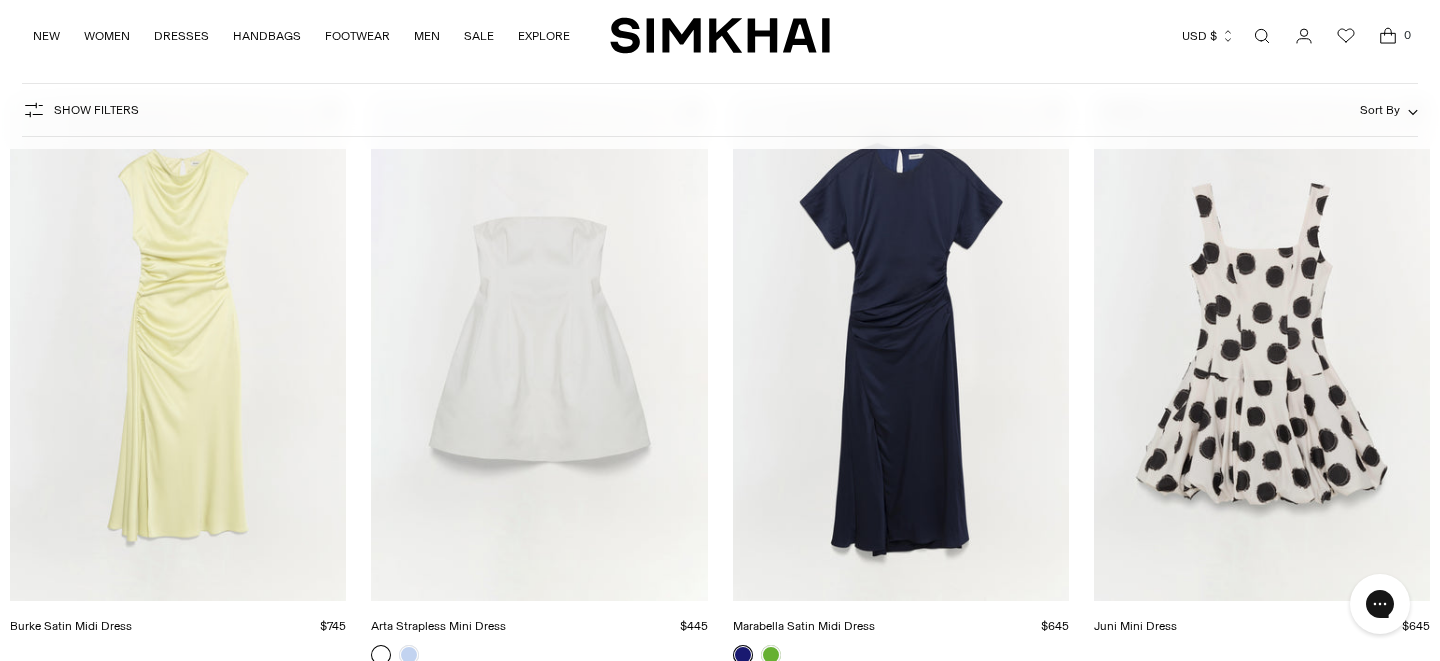 scroll, scrollTop: 0, scrollLeft: 0, axis: both 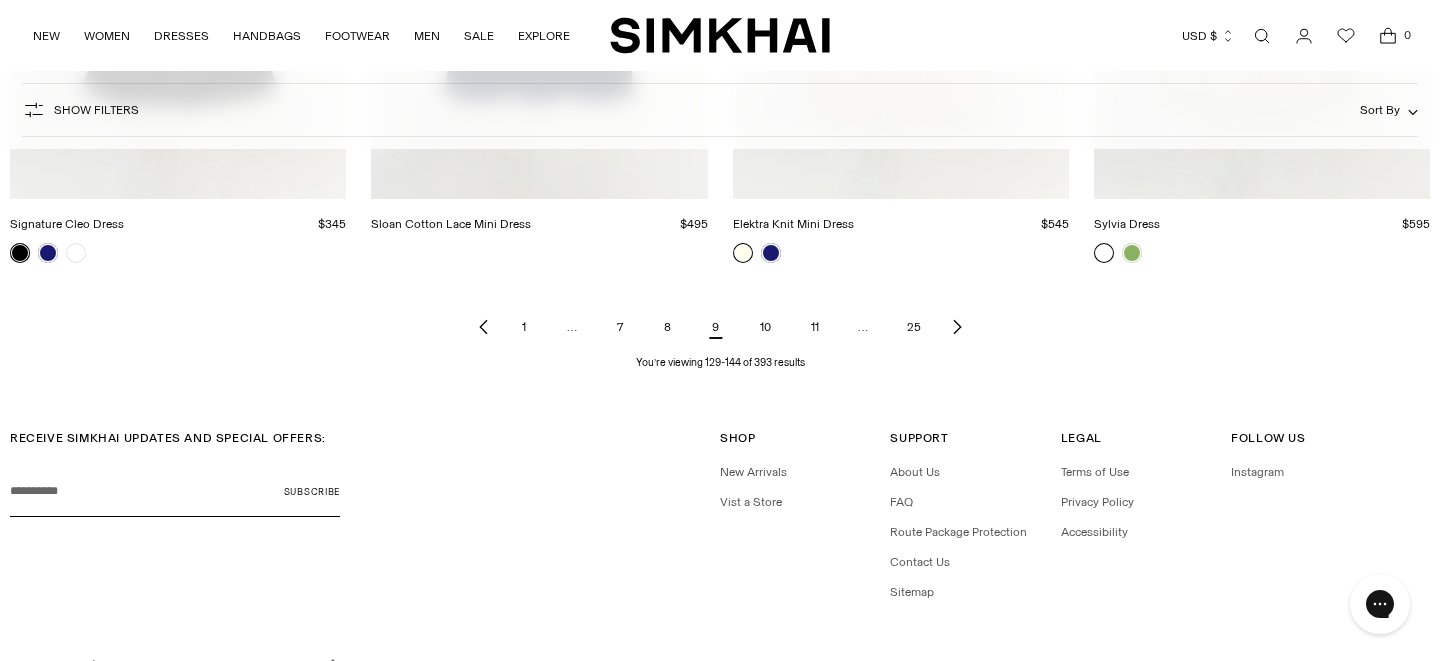 click on "10" at bounding box center [765, 327] 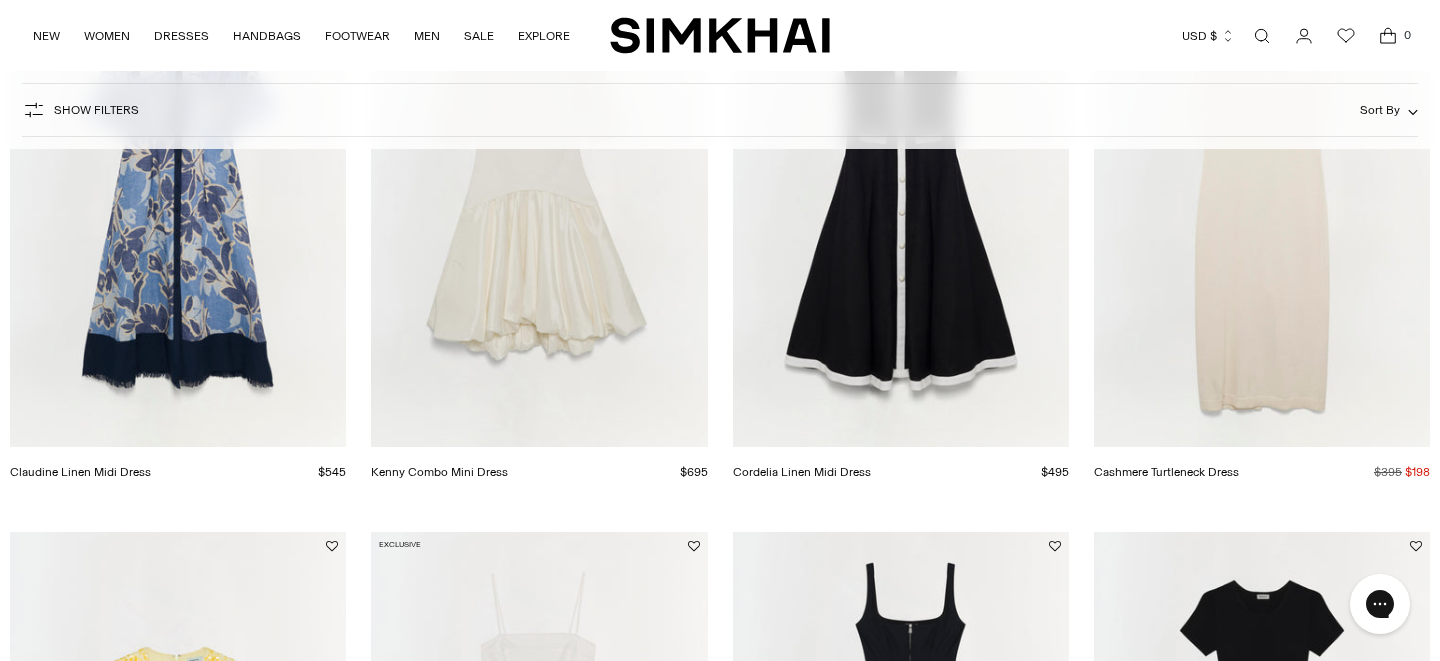 scroll, scrollTop: 0, scrollLeft: 0, axis: both 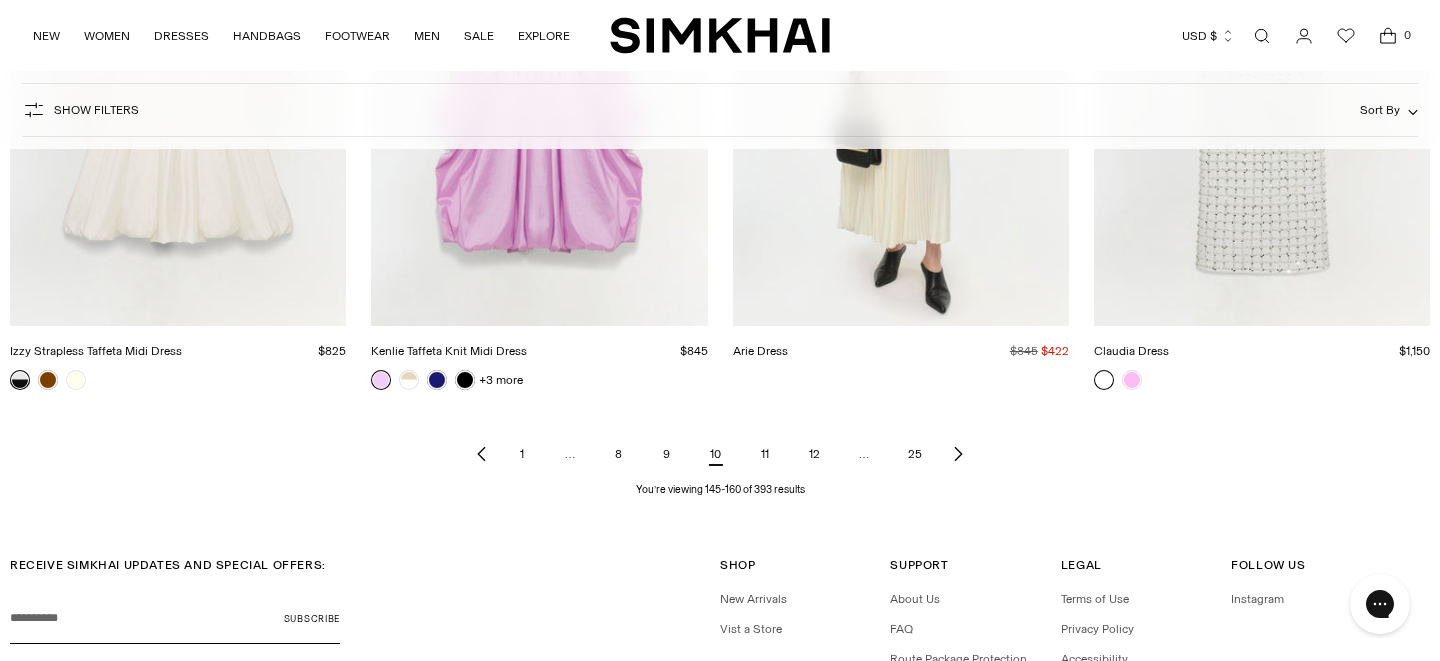 click on "11" at bounding box center [765, 454] 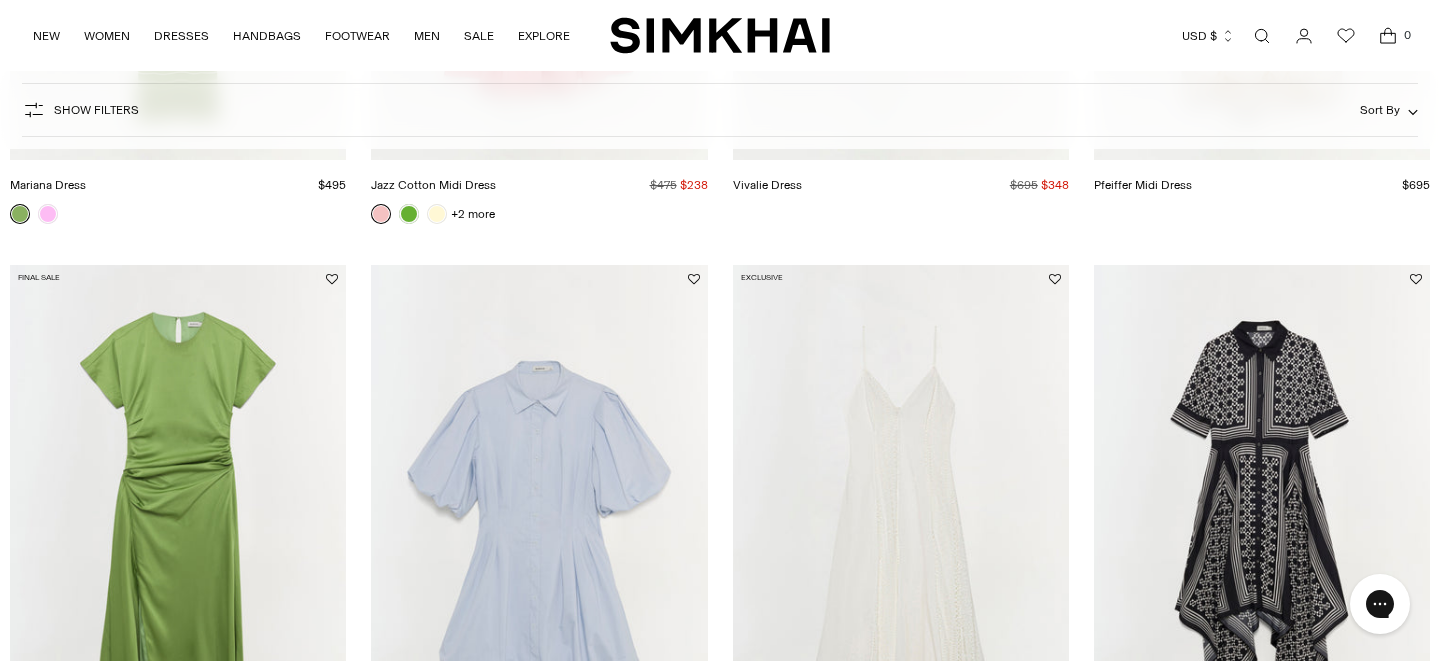 scroll, scrollTop: 953, scrollLeft: 0, axis: vertical 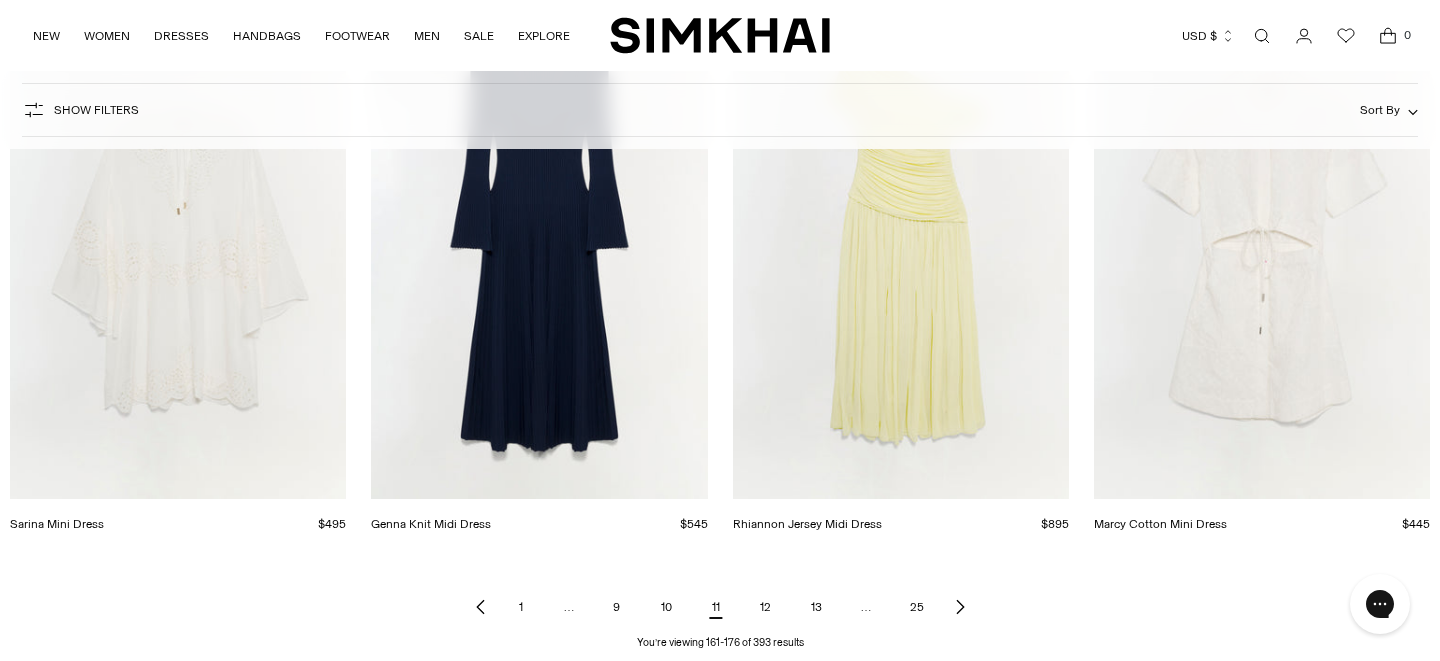 click on "12" at bounding box center (765, 607) 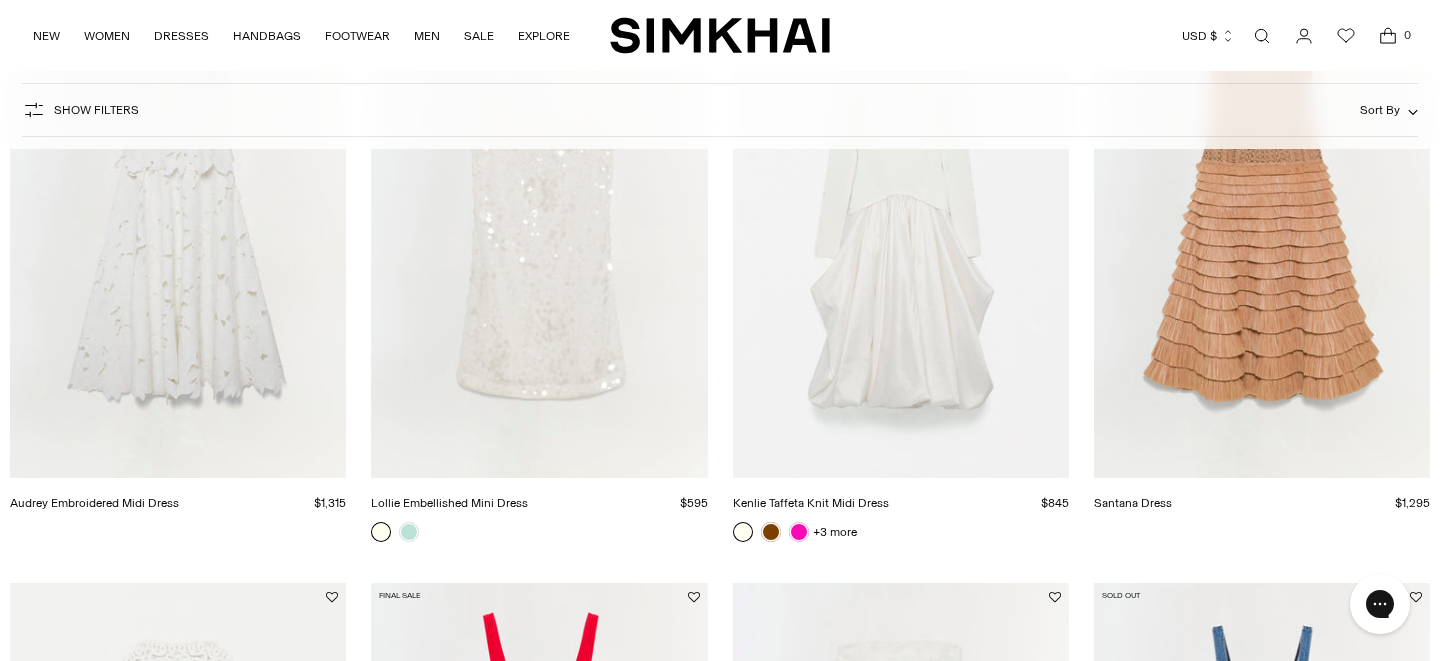 scroll, scrollTop: 0, scrollLeft: 0, axis: both 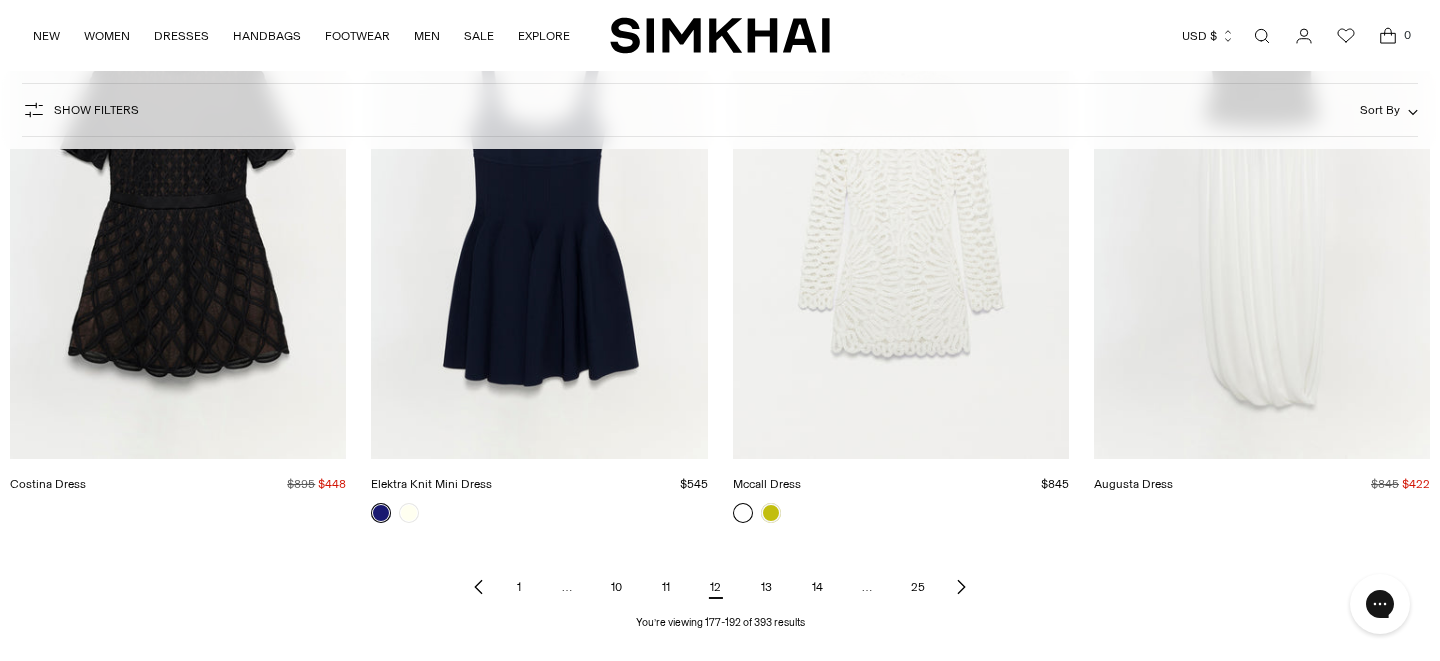 click on "13" at bounding box center (766, 587) 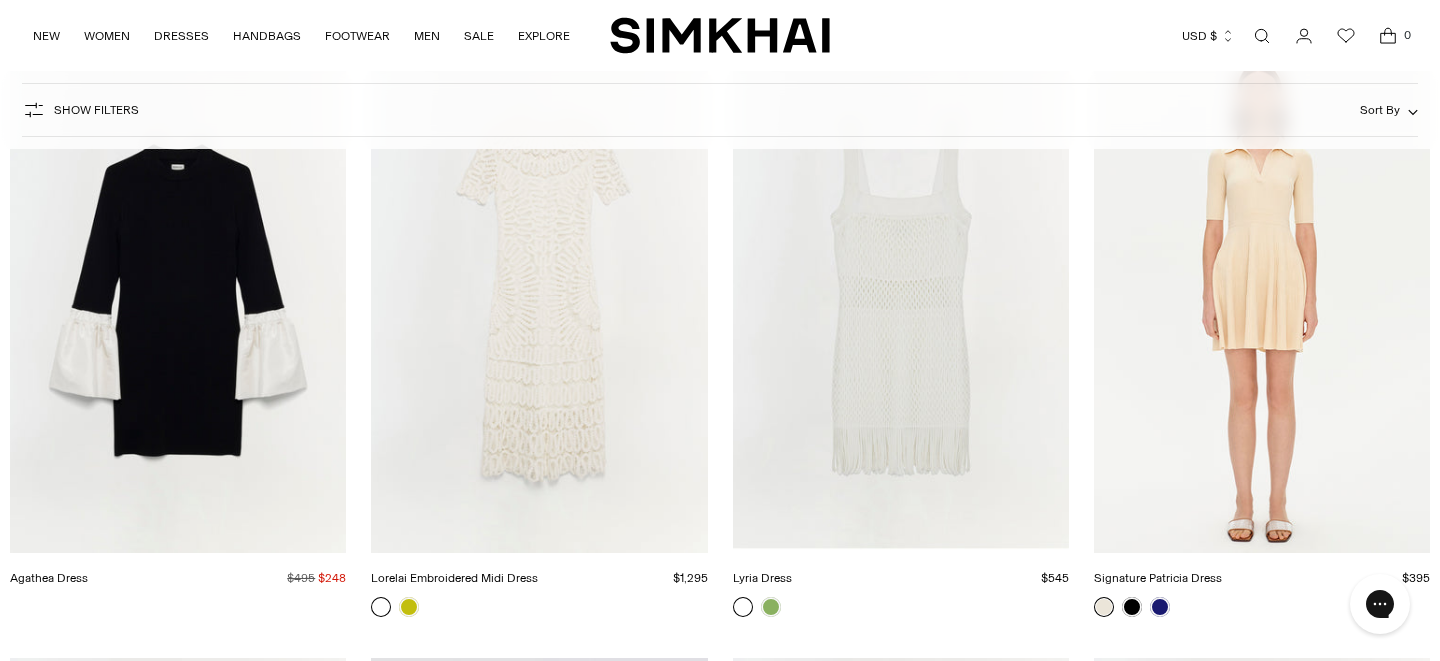 scroll, scrollTop: 1576, scrollLeft: 0, axis: vertical 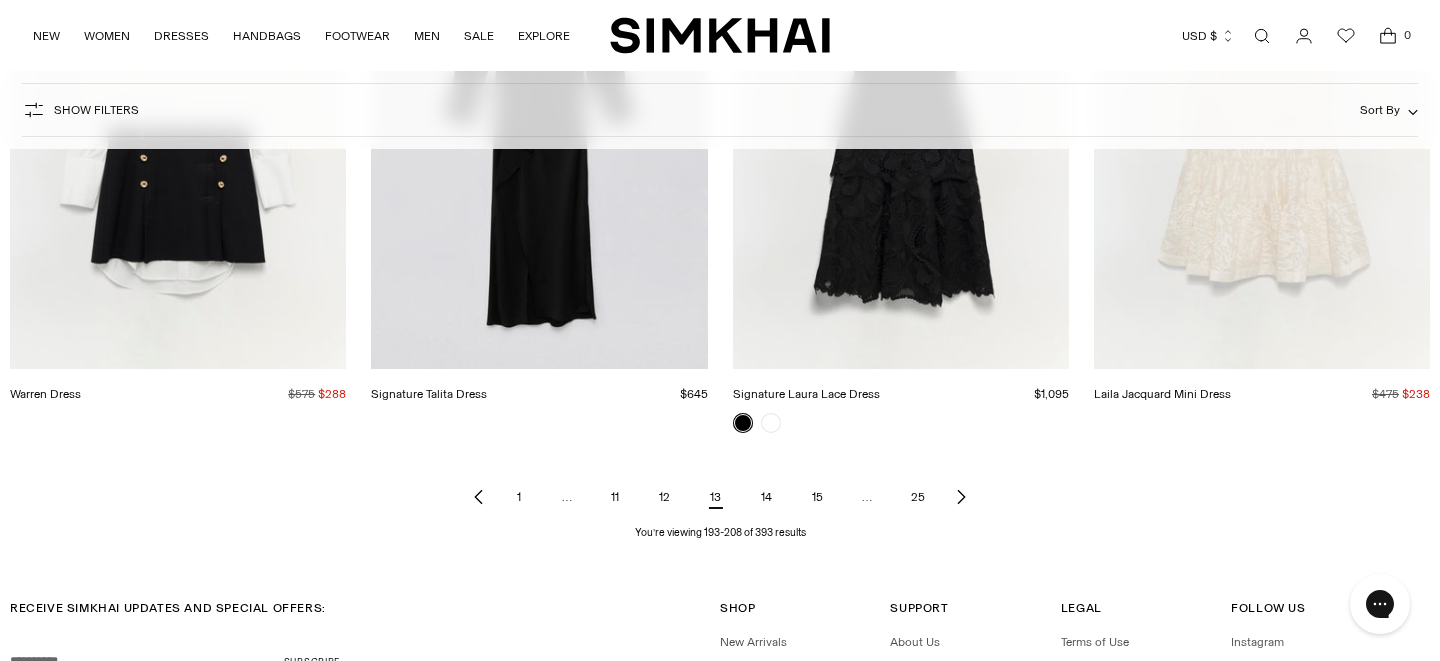 click on "14" at bounding box center [766, 497] 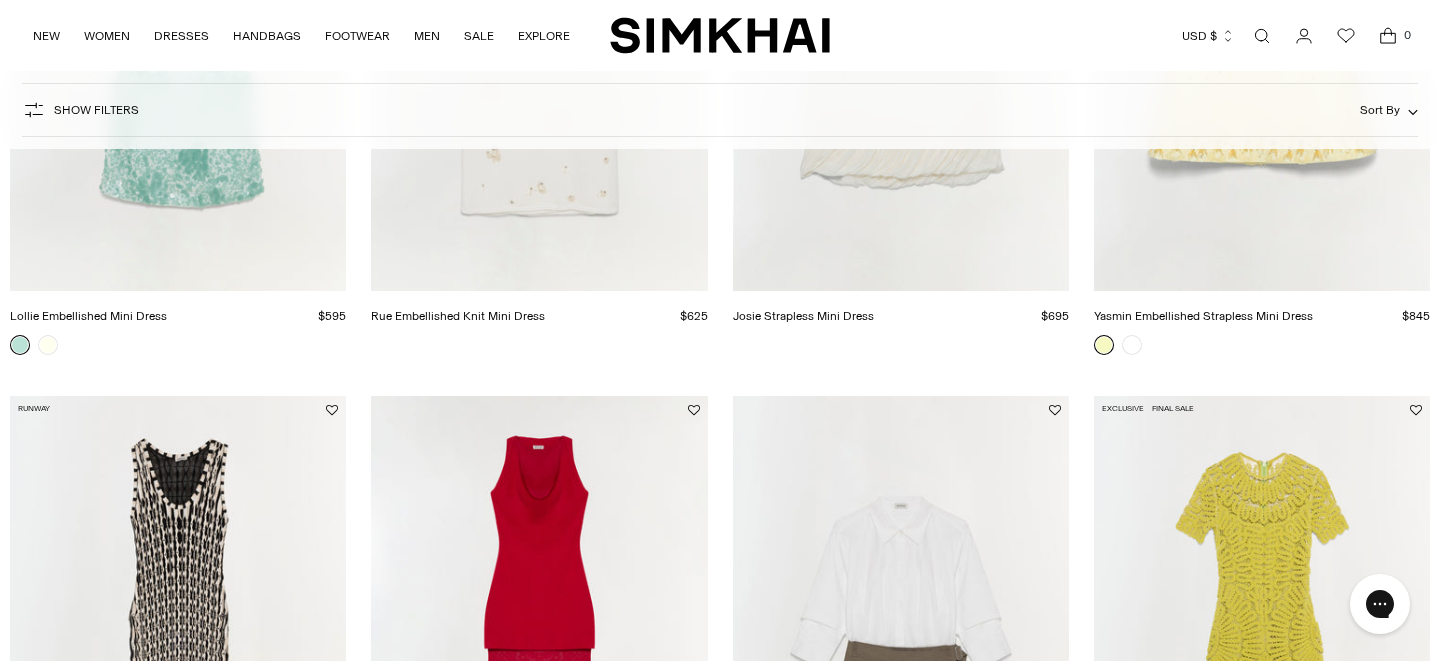 scroll, scrollTop: 0, scrollLeft: 0, axis: both 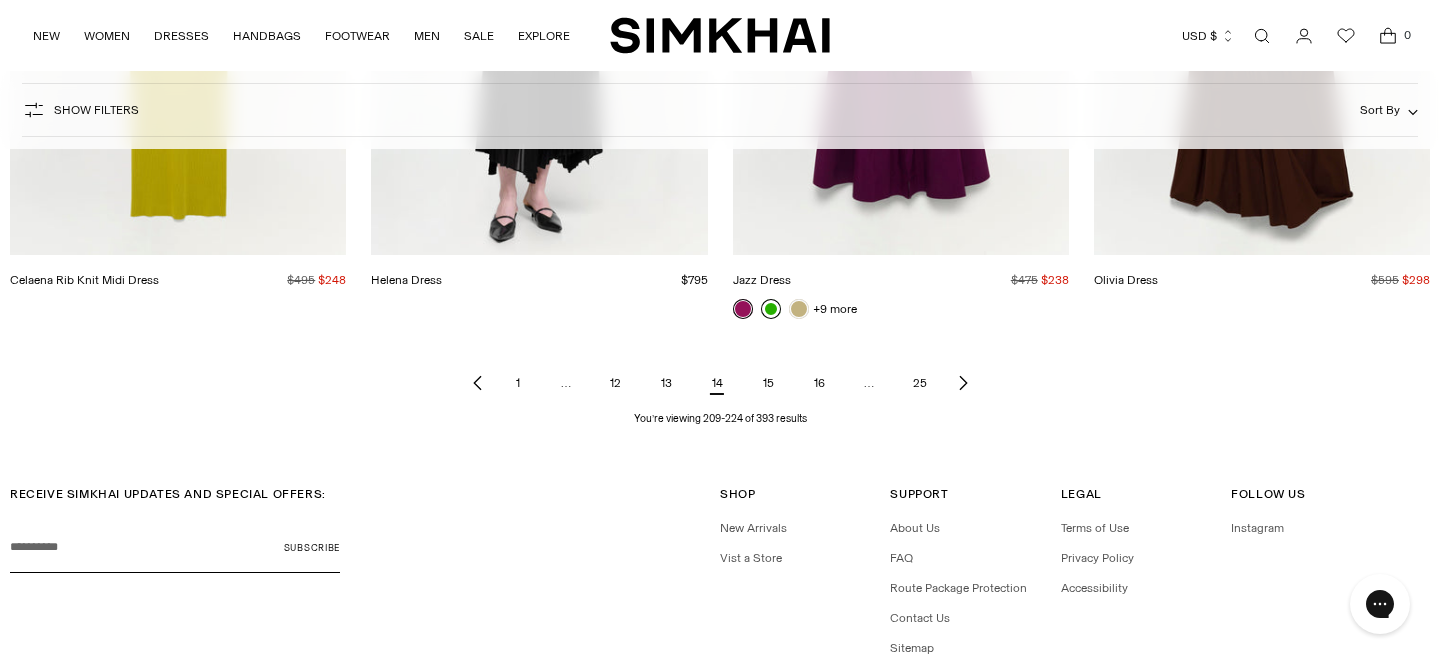 click on "15" at bounding box center [768, 383] 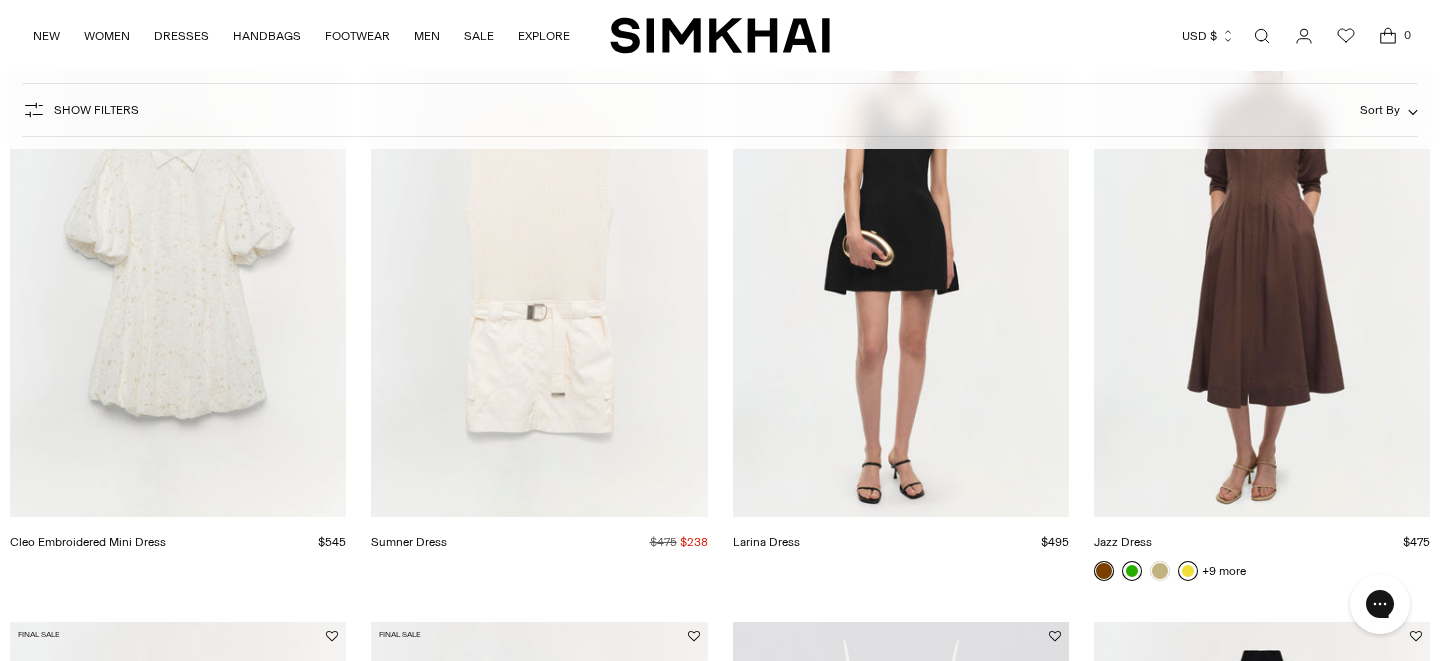 scroll, scrollTop: 0, scrollLeft: 0, axis: both 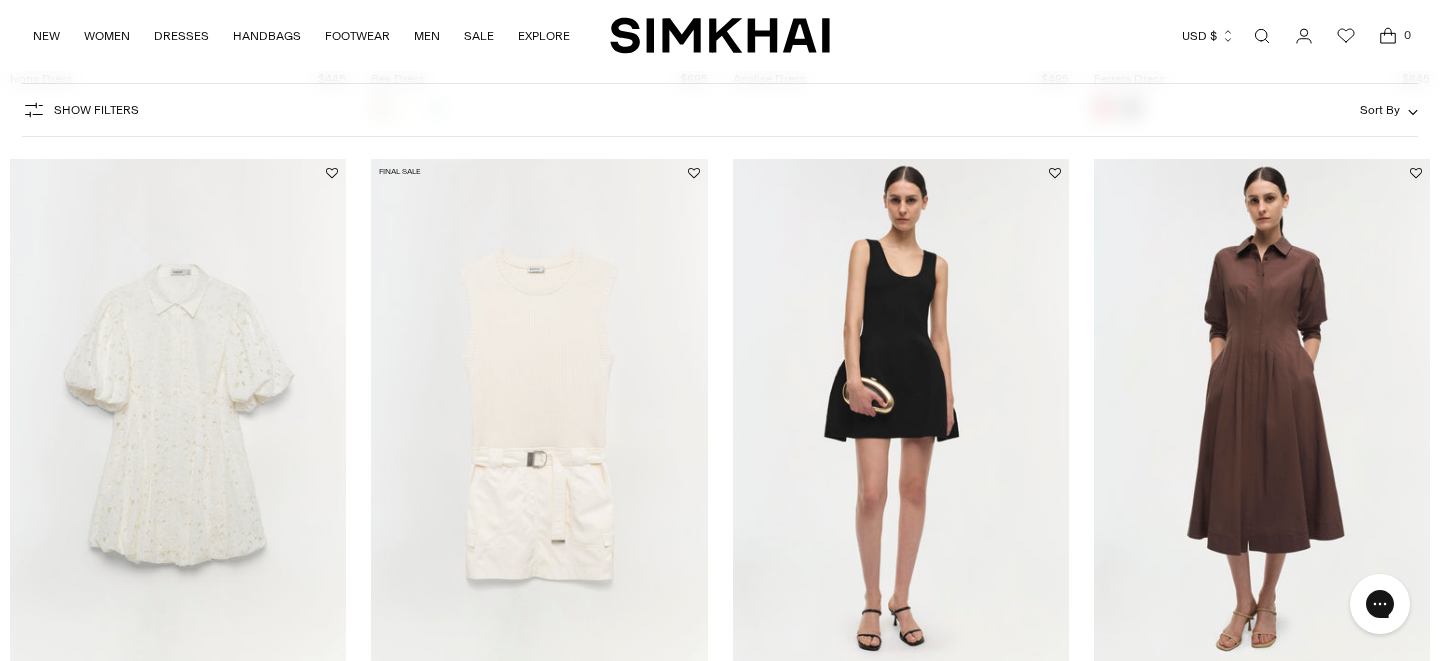 click at bounding box center [0, 0] 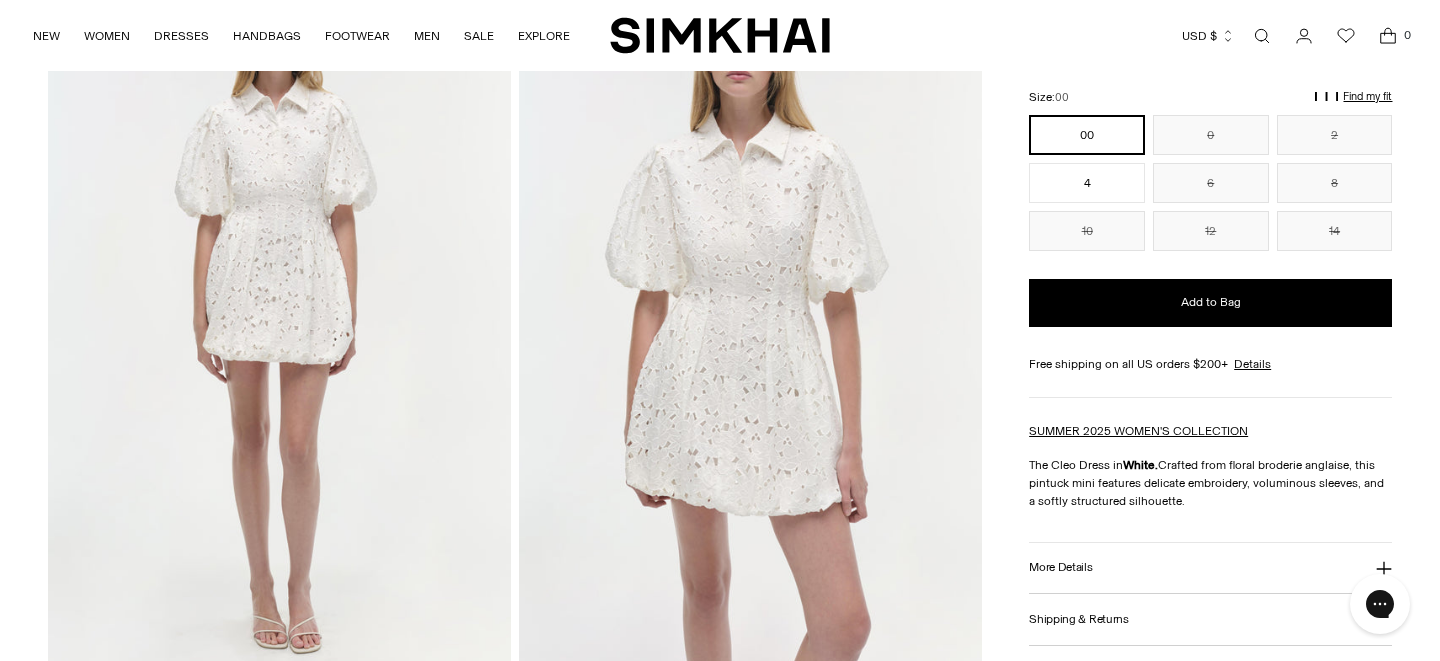 scroll, scrollTop: 0, scrollLeft: 0, axis: both 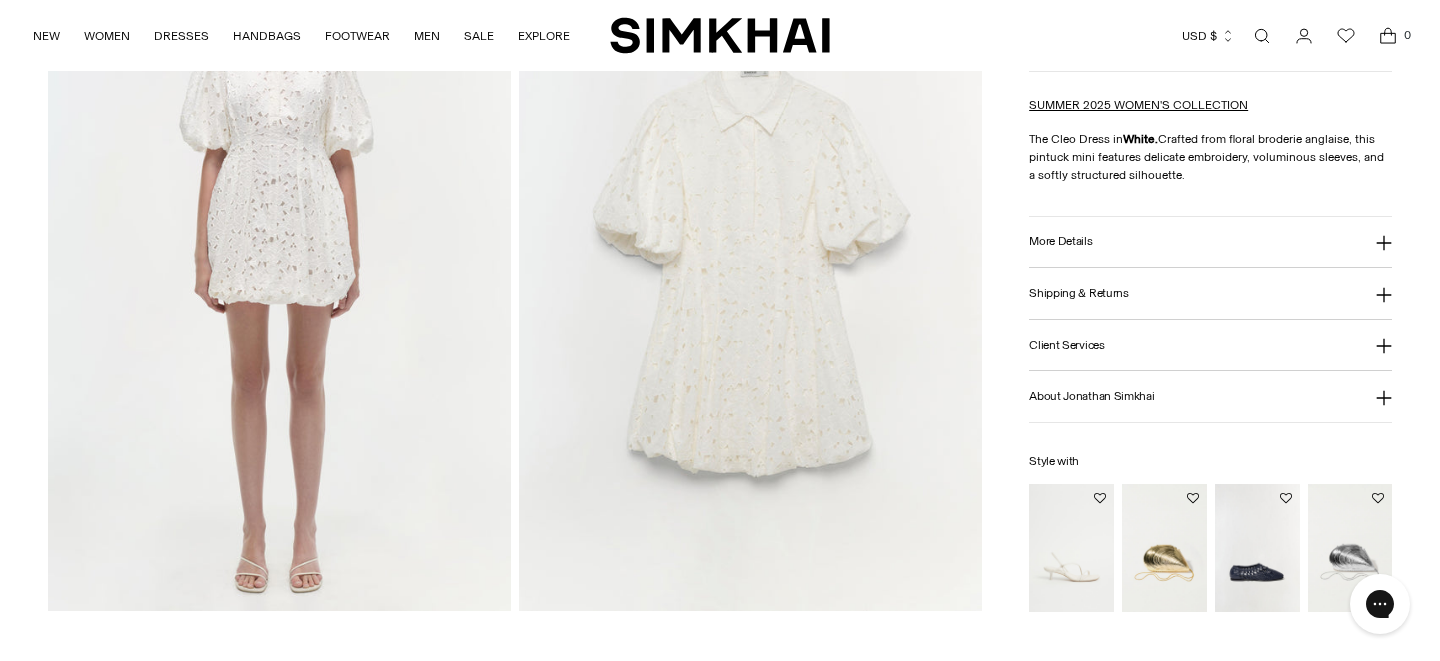 click at bounding box center [750, 264] 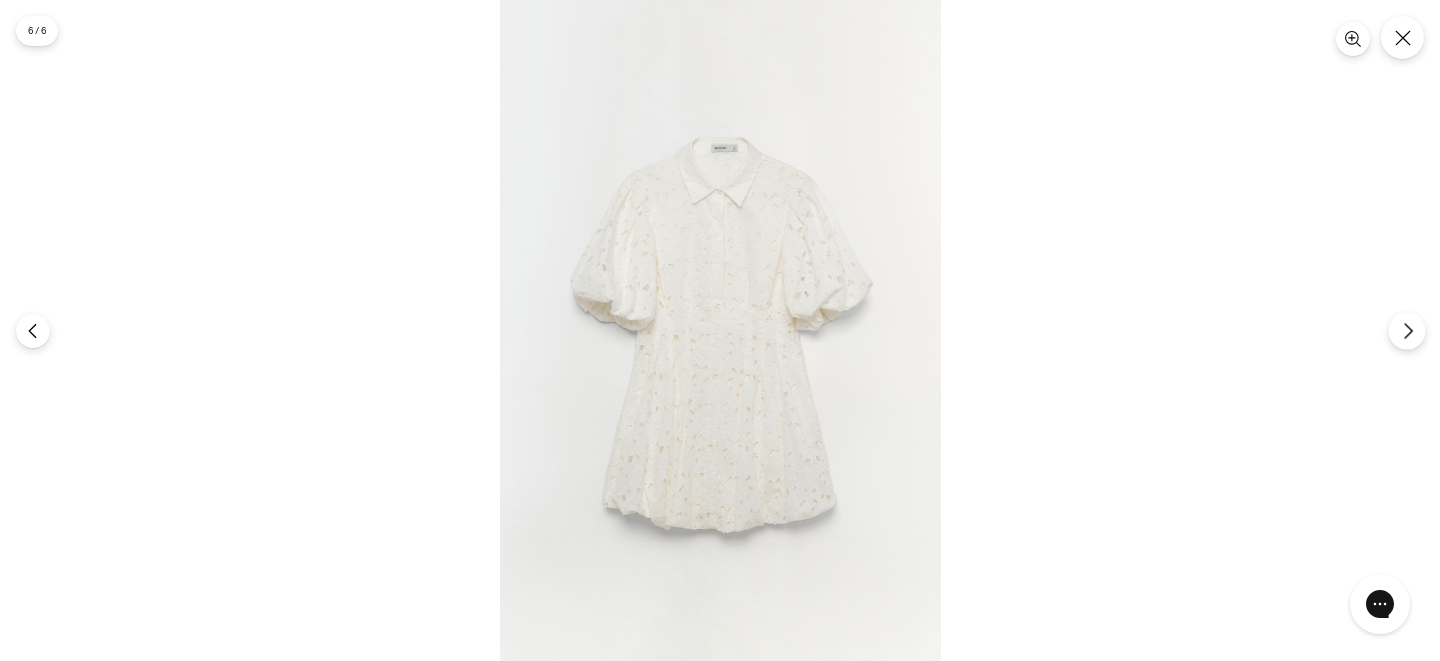 click 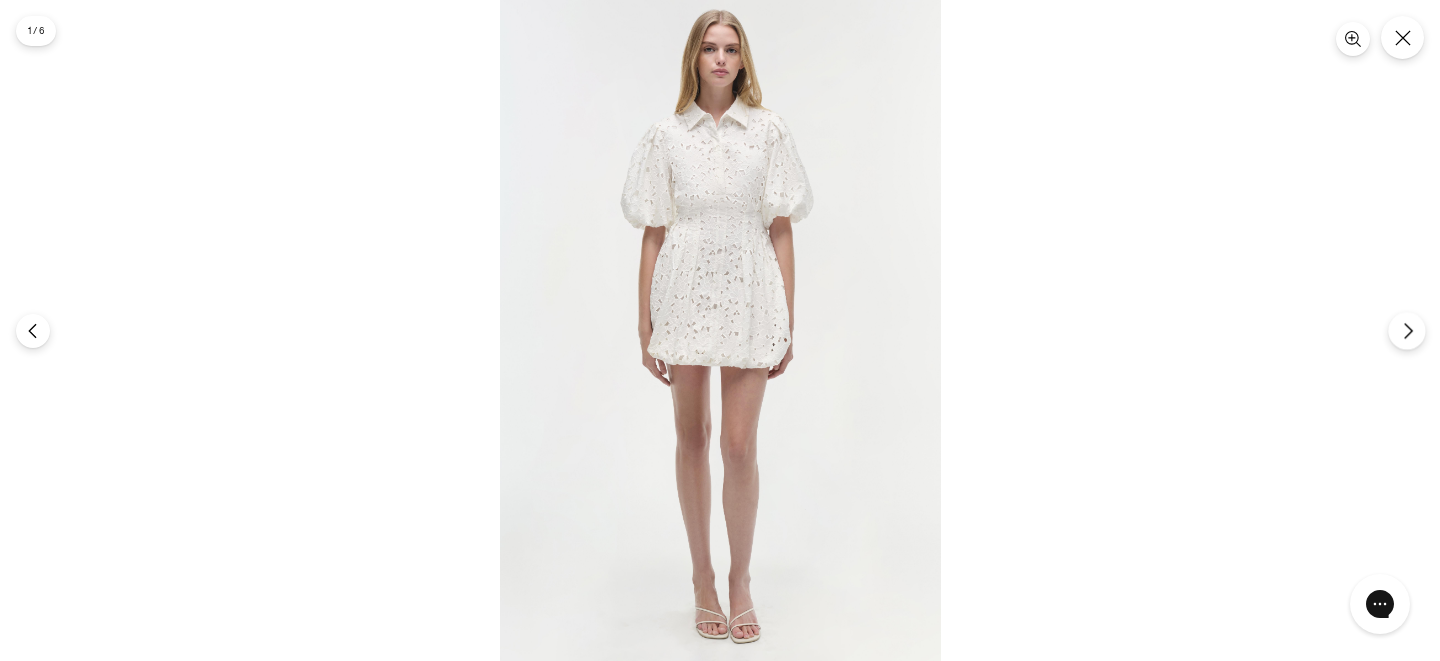 click 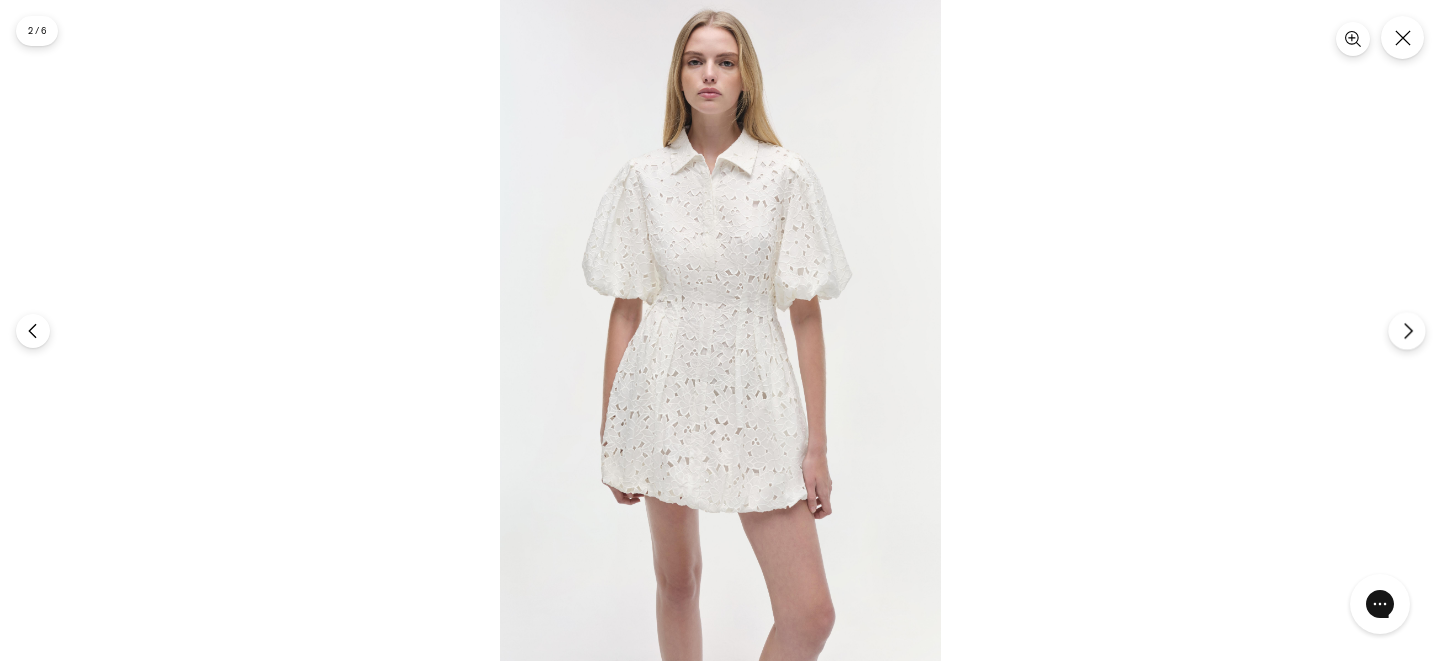 click 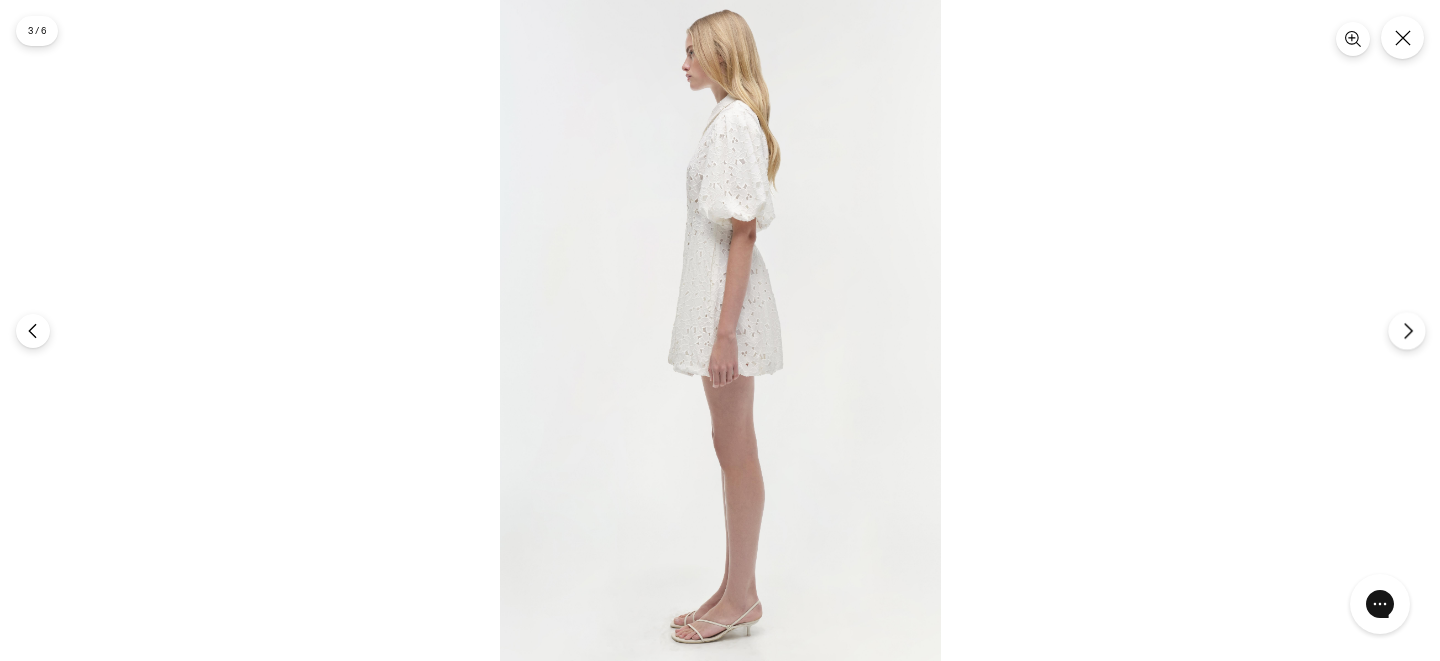 click 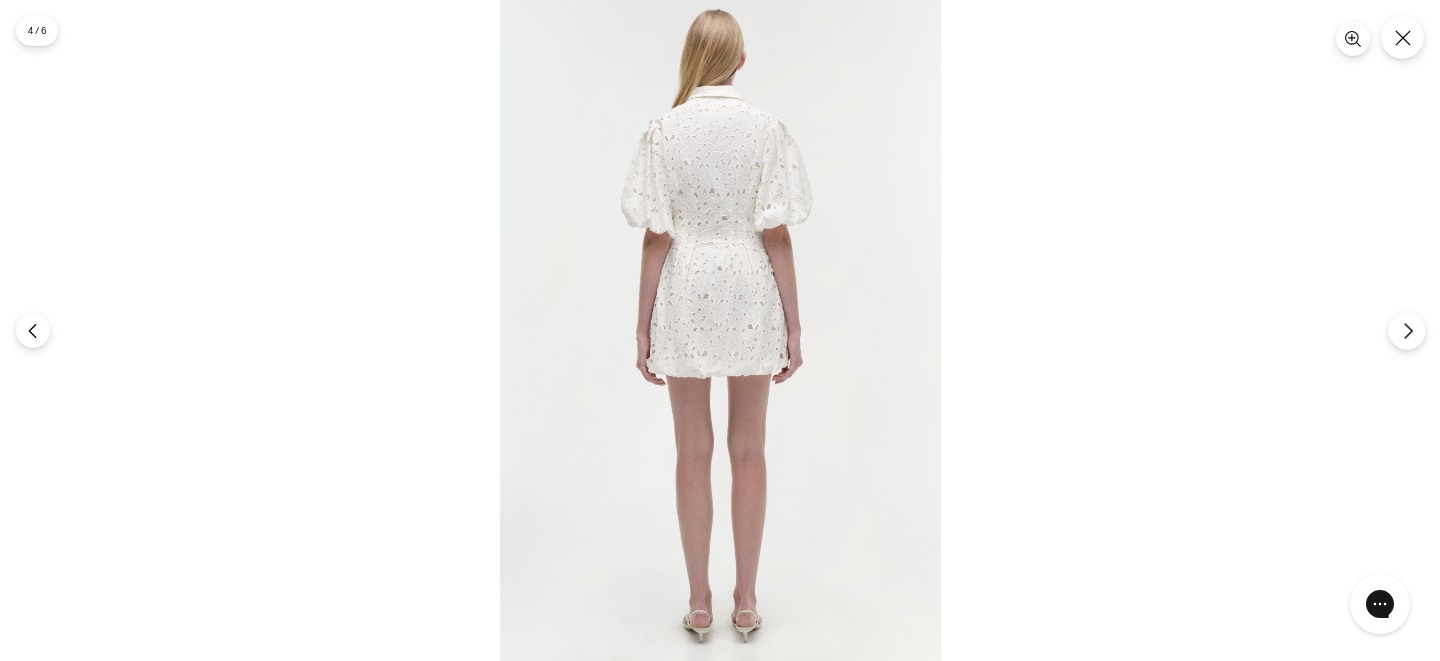 click at bounding box center (1406, 330) 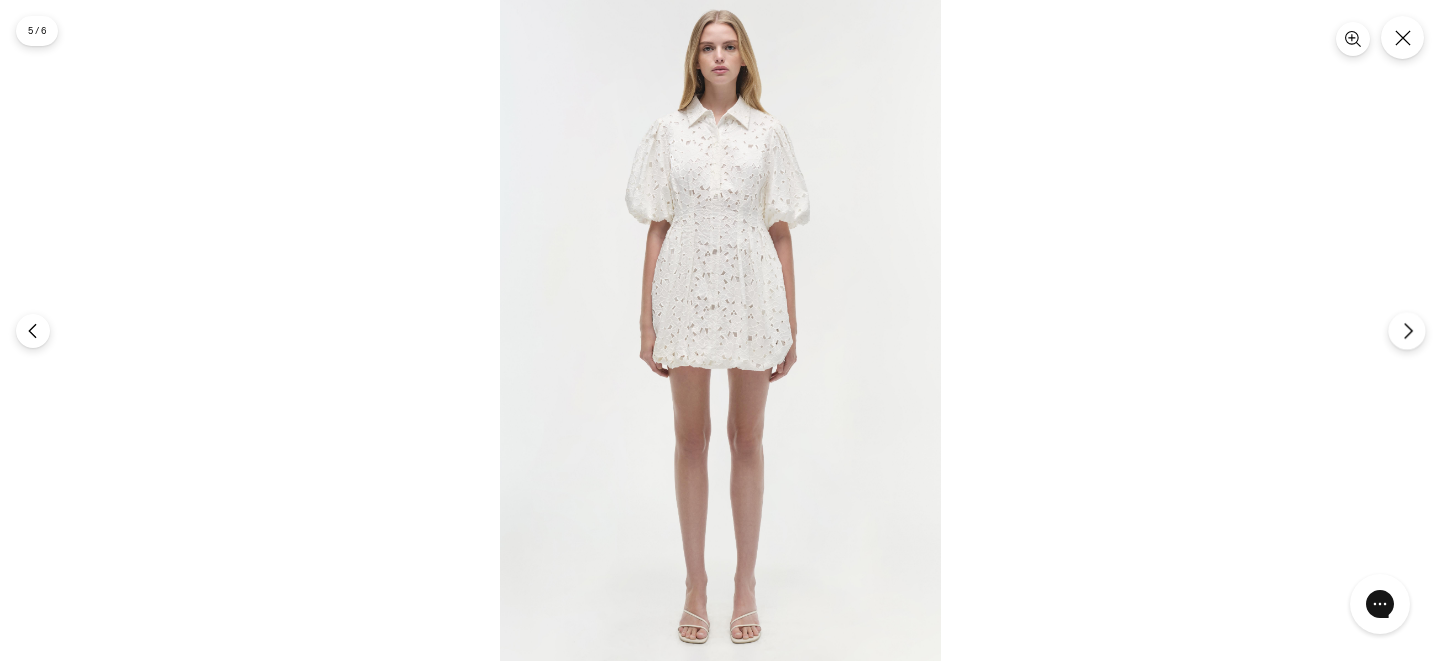 click at bounding box center (1406, 330) 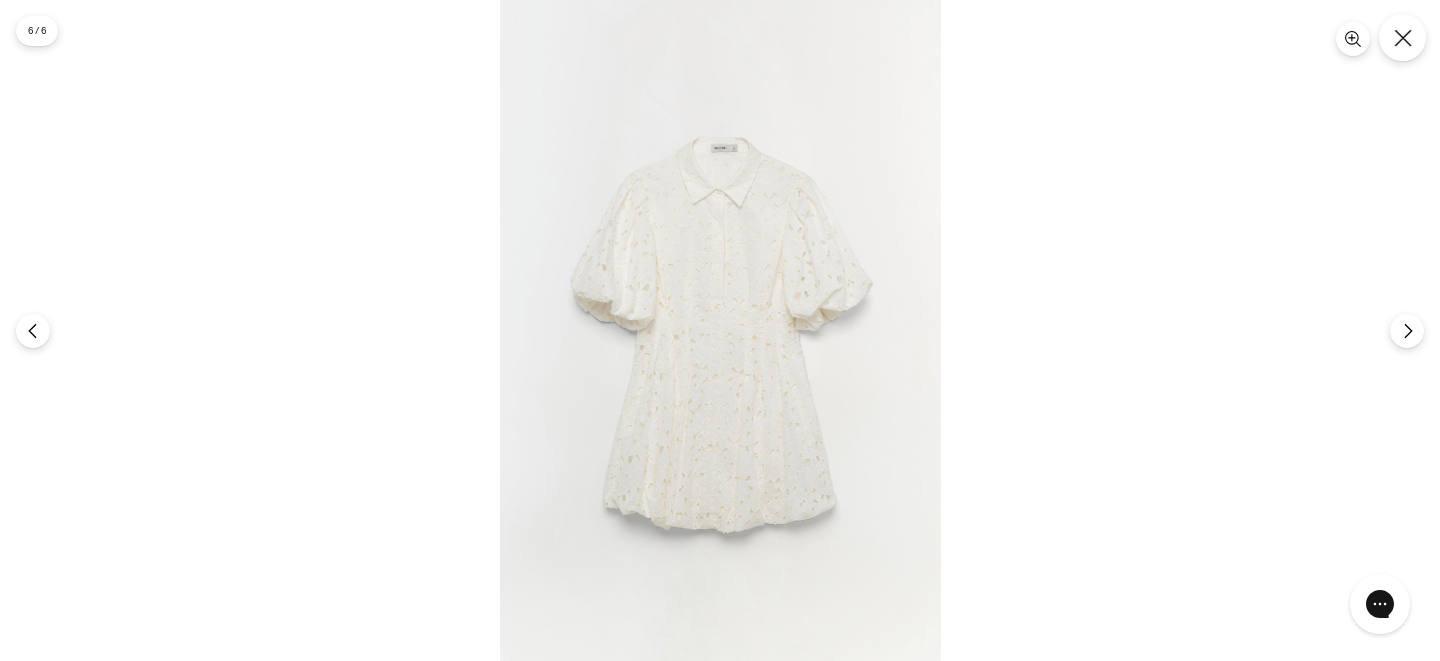 click 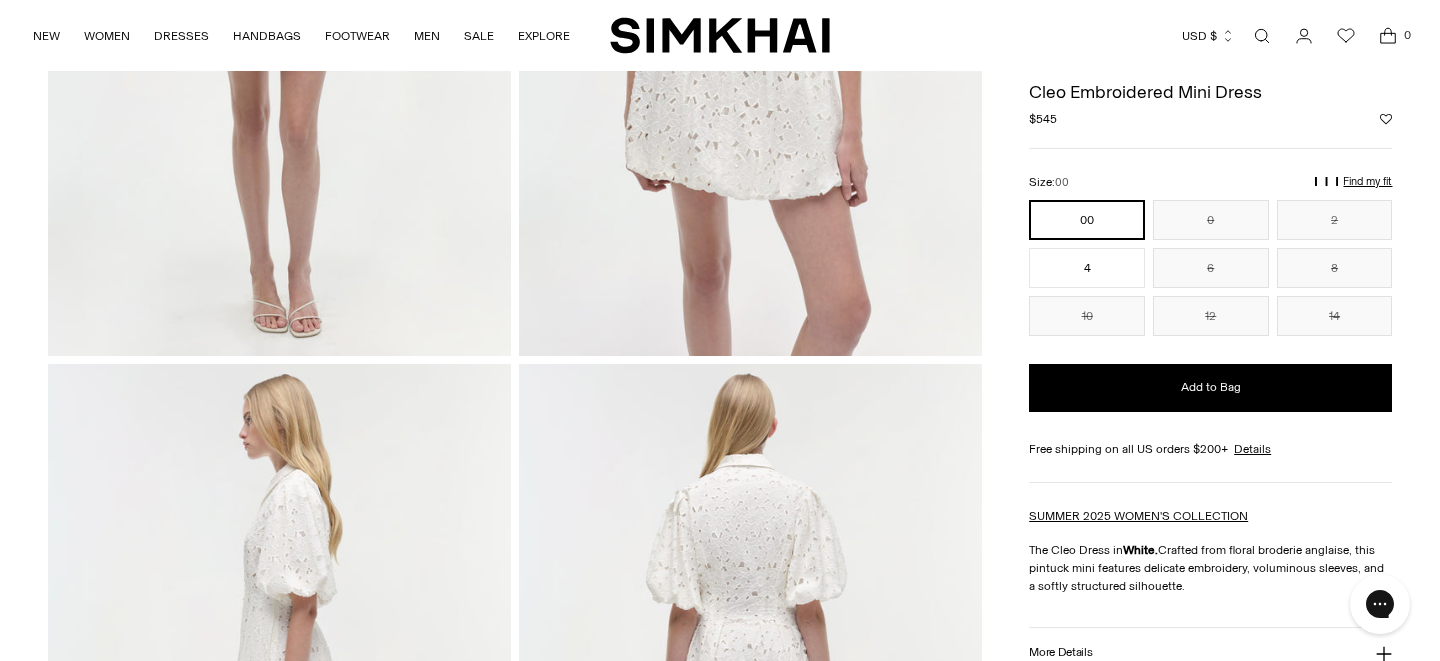 scroll, scrollTop: 423, scrollLeft: 0, axis: vertical 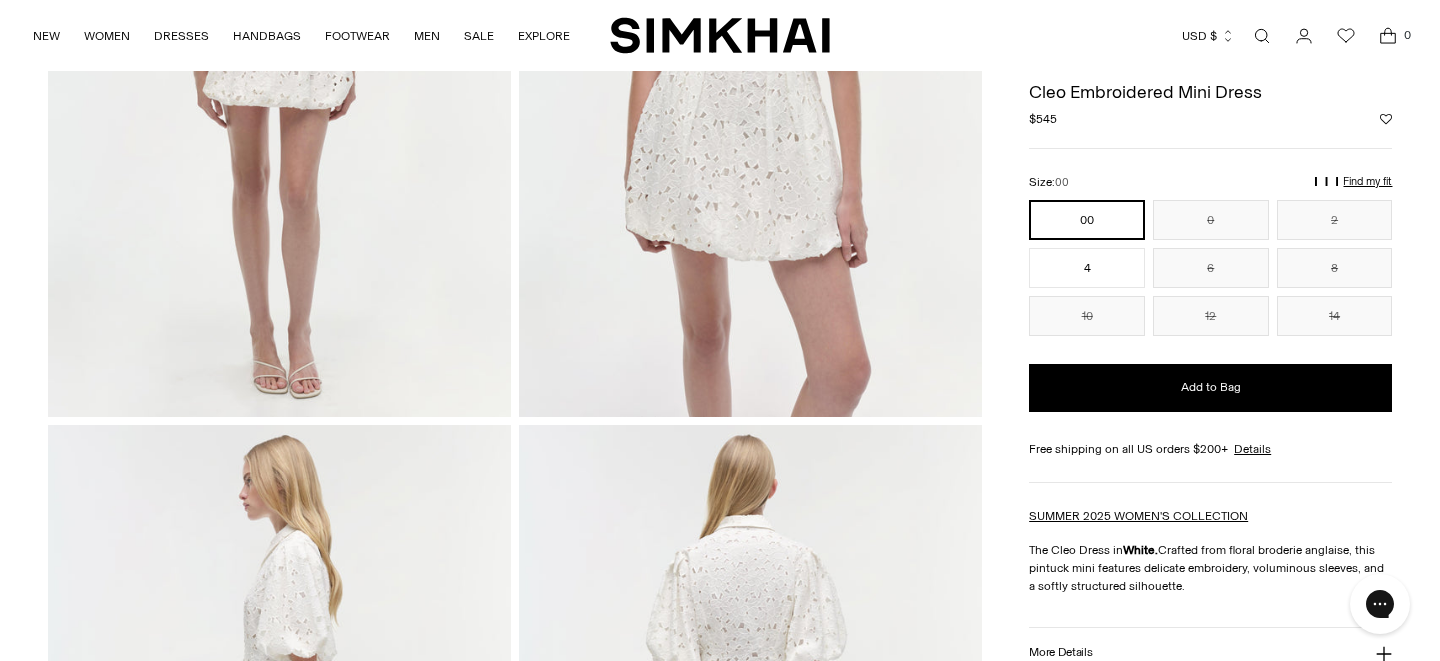 click at bounding box center [279, 69] 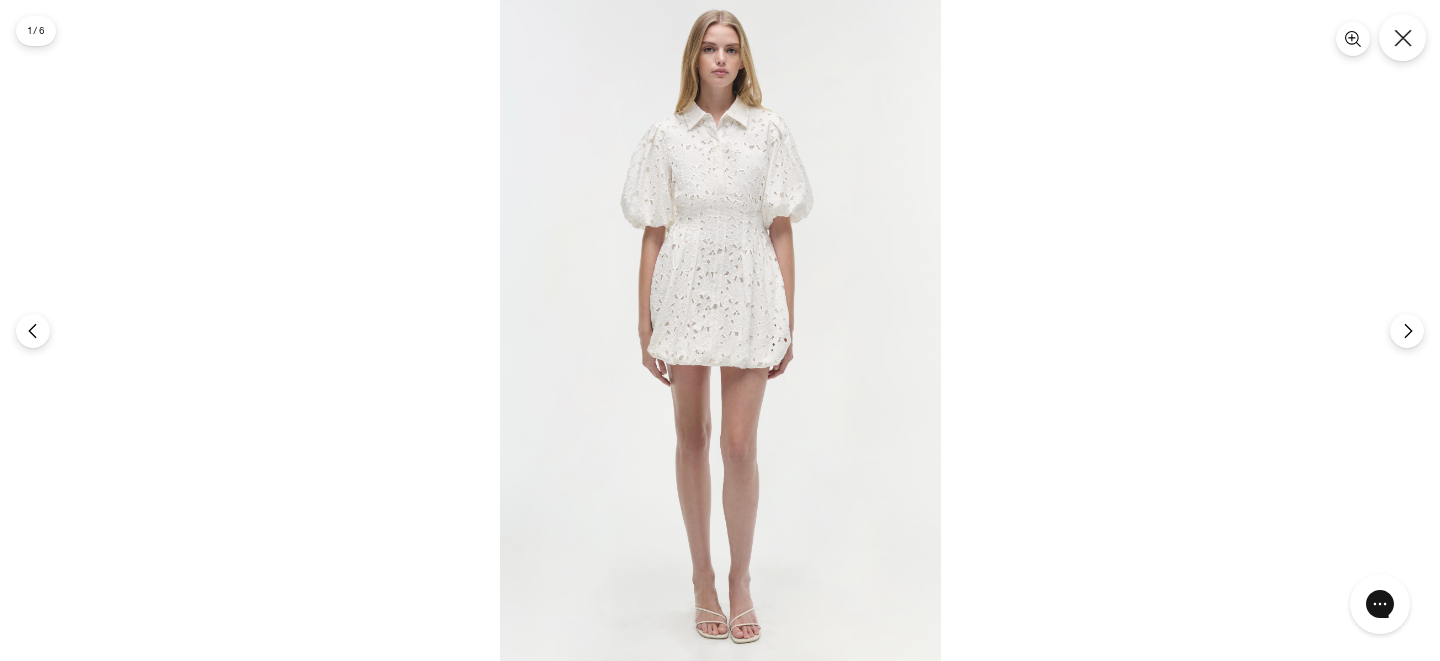 click 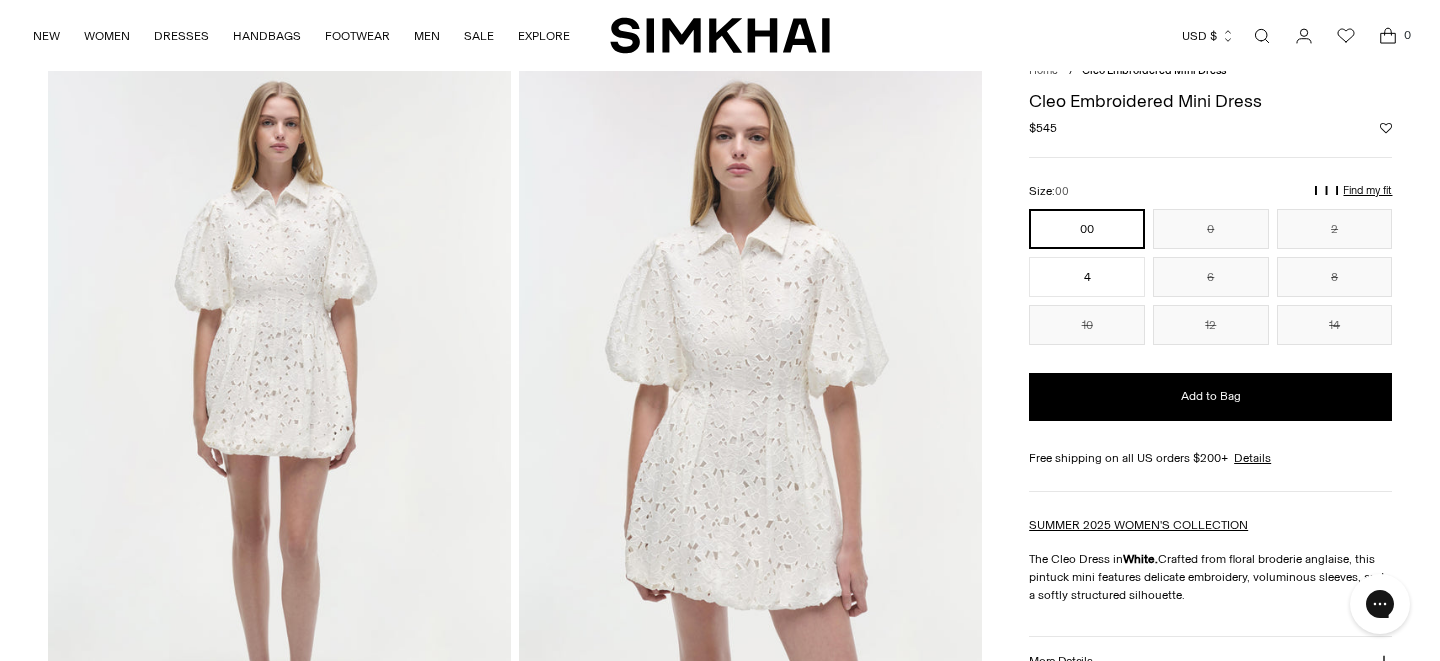 scroll, scrollTop: 0, scrollLeft: 0, axis: both 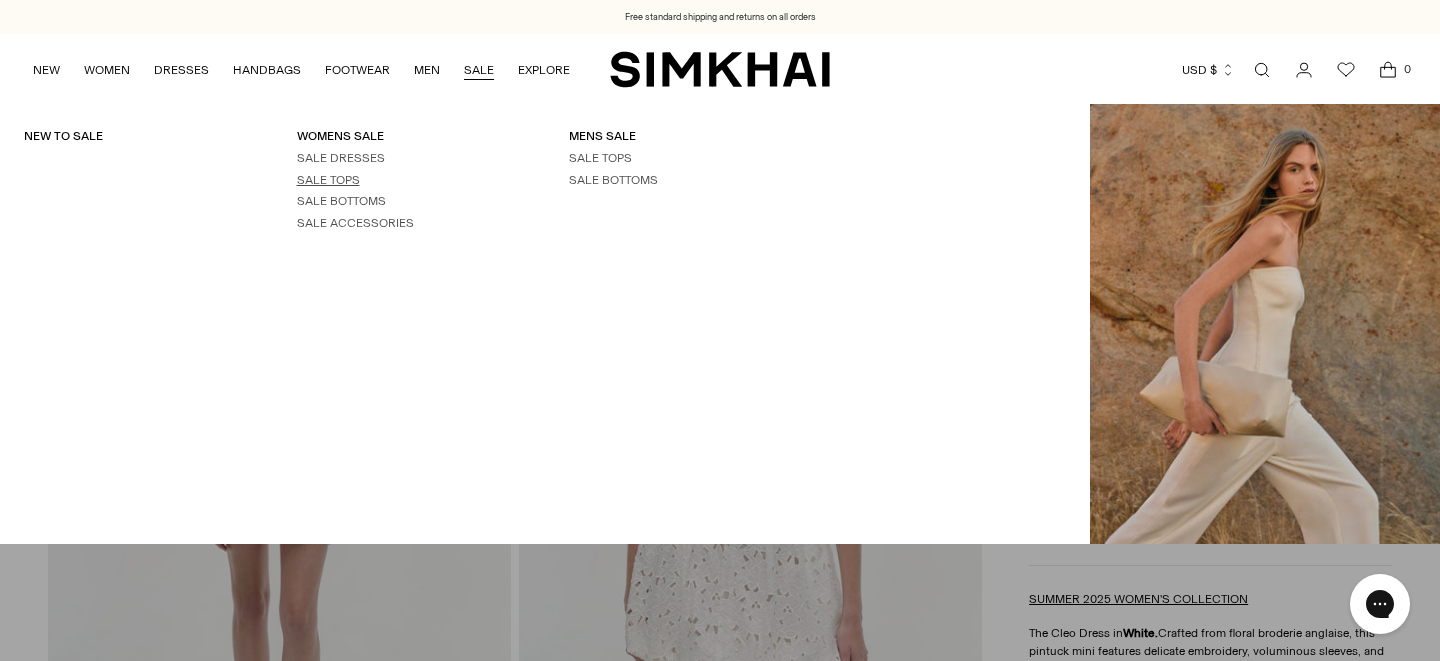 click on "SALE TOPS" at bounding box center (328, 180) 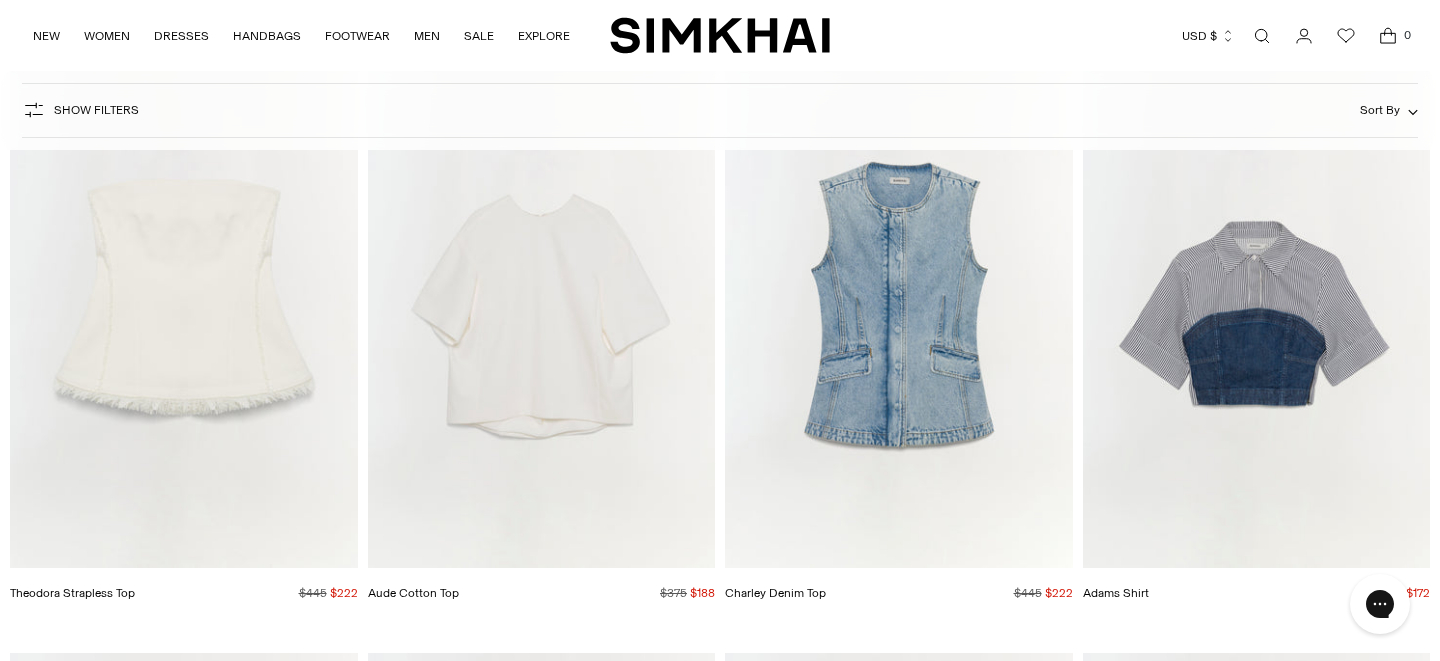 scroll, scrollTop: 0, scrollLeft: 0, axis: both 